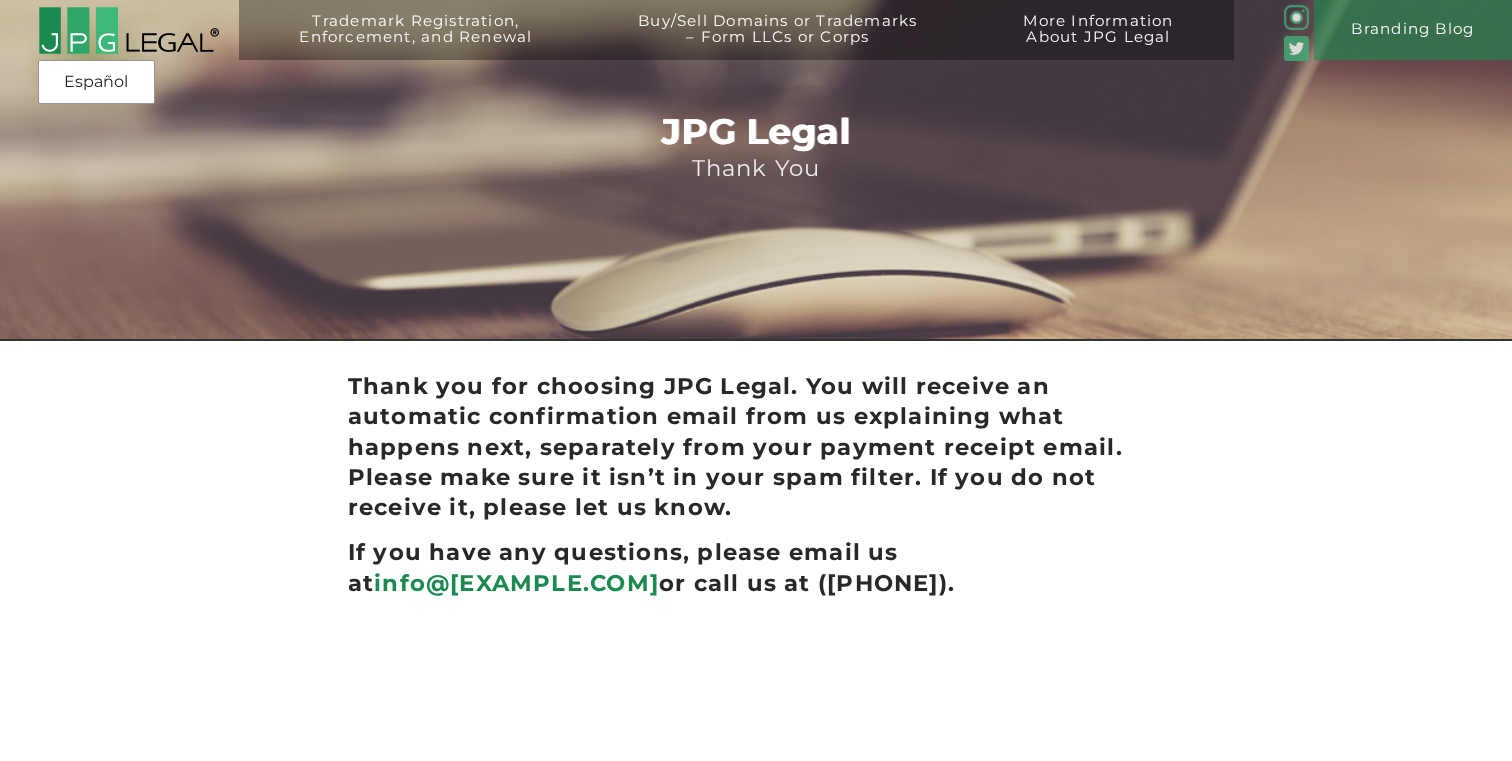 scroll, scrollTop: 0, scrollLeft: 0, axis: both 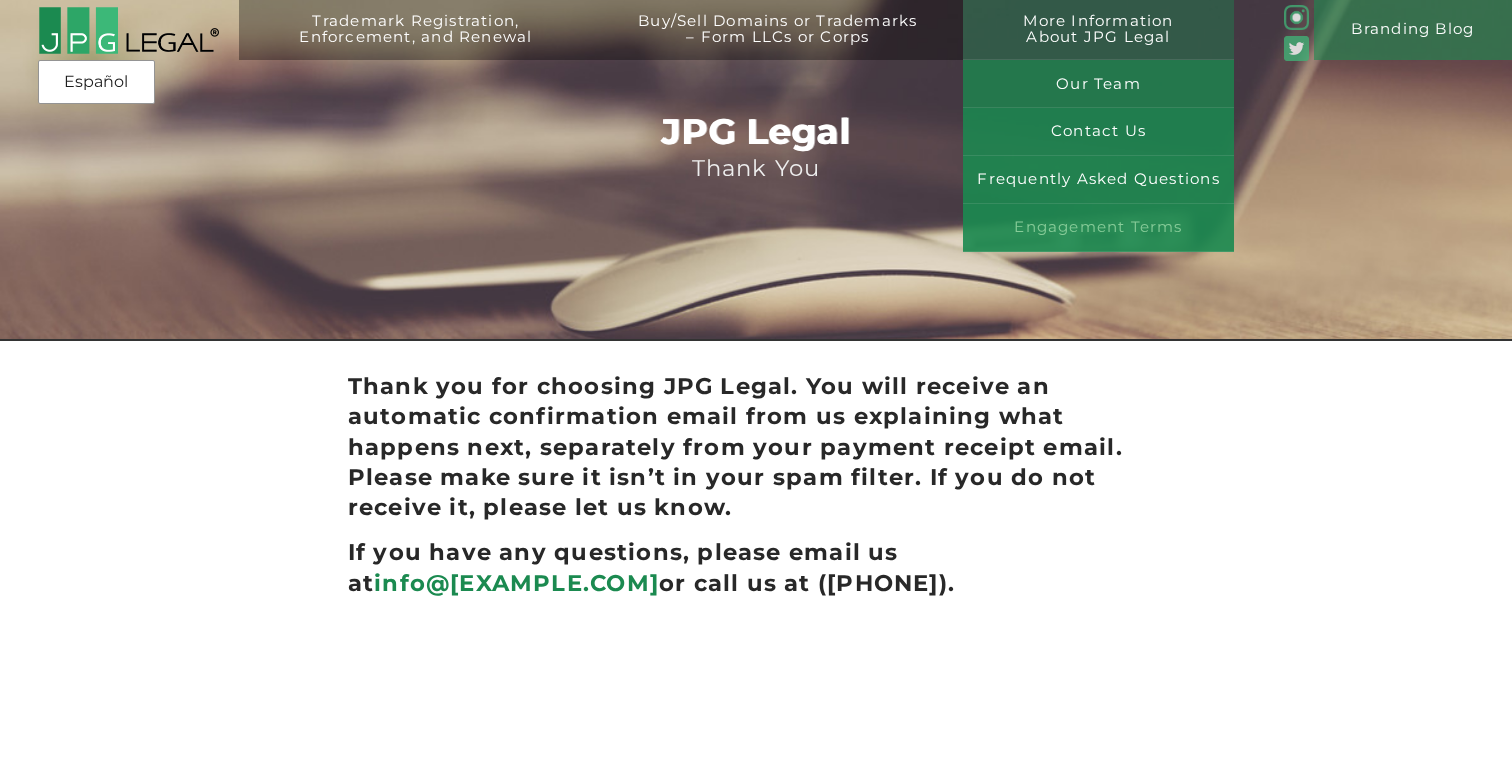 click on "Engagement Terms" at bounding box center [1098, 228] 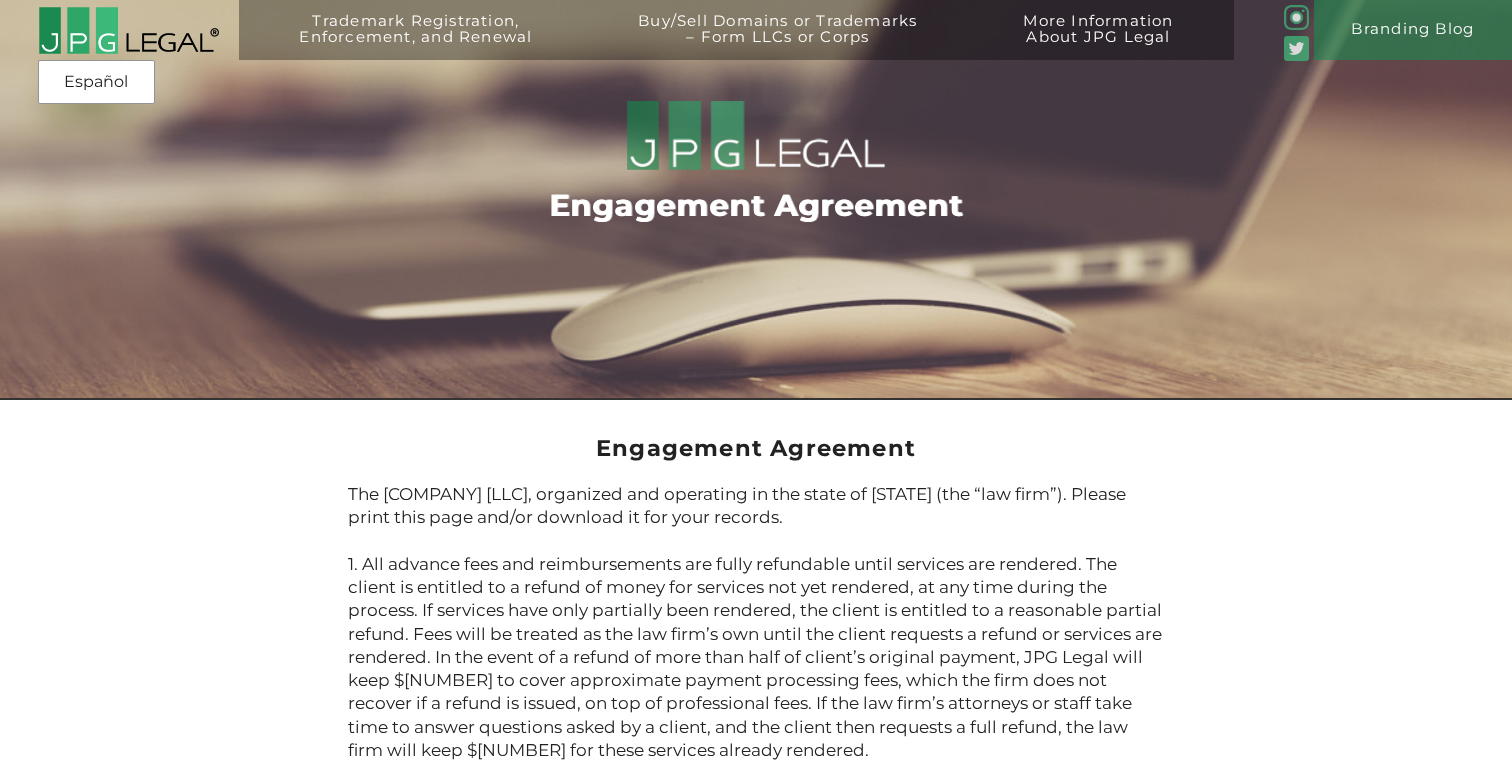 scroll, scrollTop: 0, scrollLeft: 0, axis: both 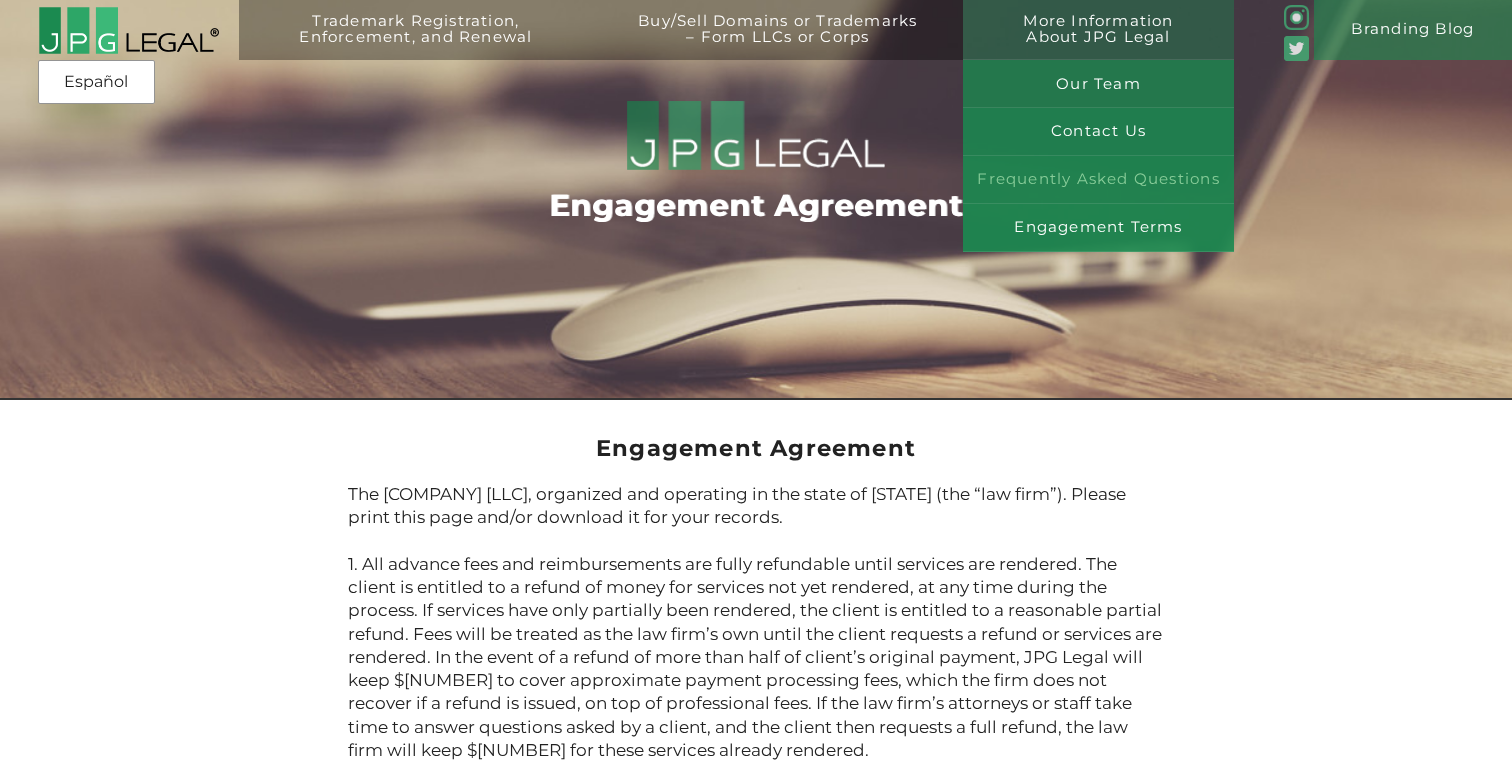 click on "Frequently Asked Questions" at bounding box center [1098, 180] 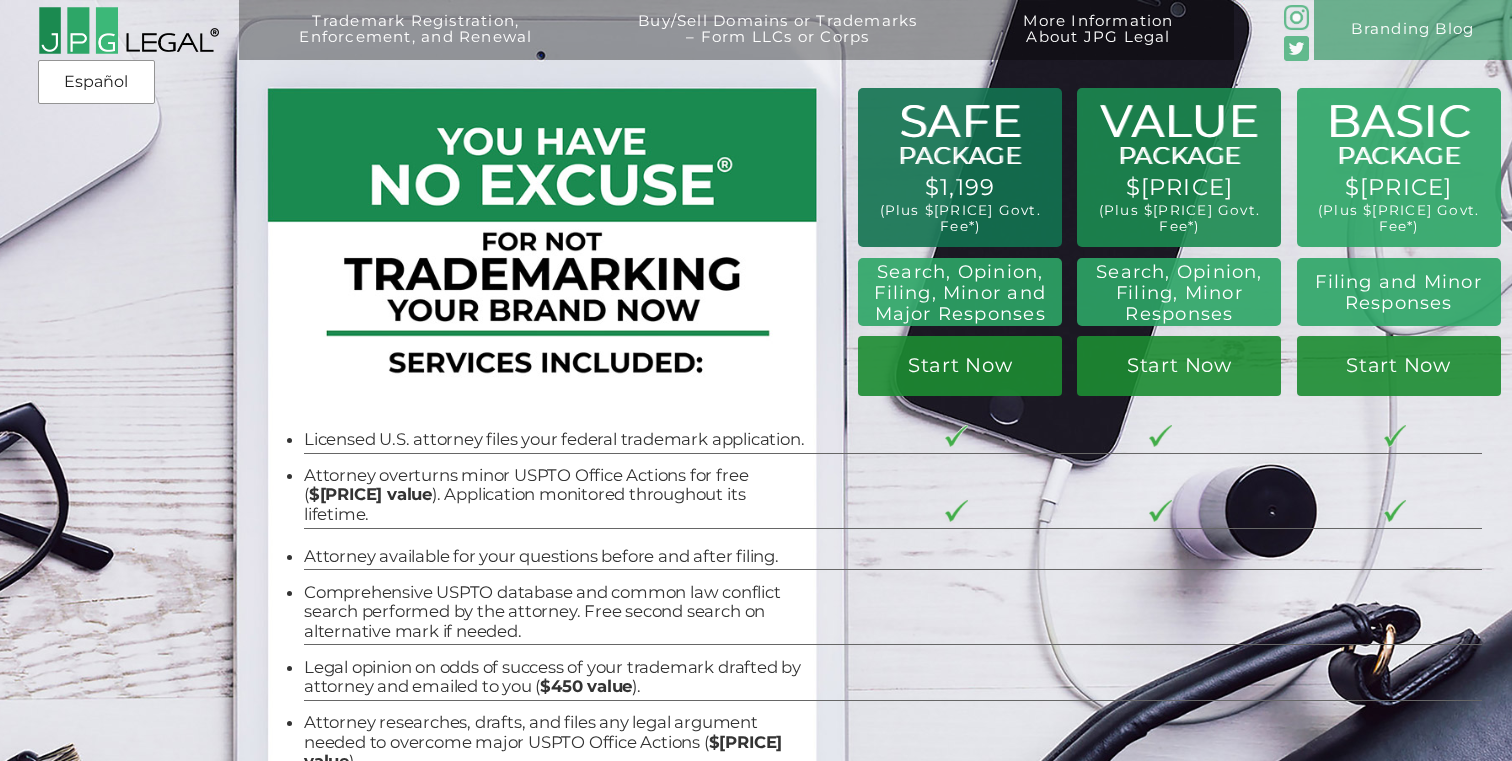 scroll, scrollTop: 1829, scrollLeft: 0, axis: vertical 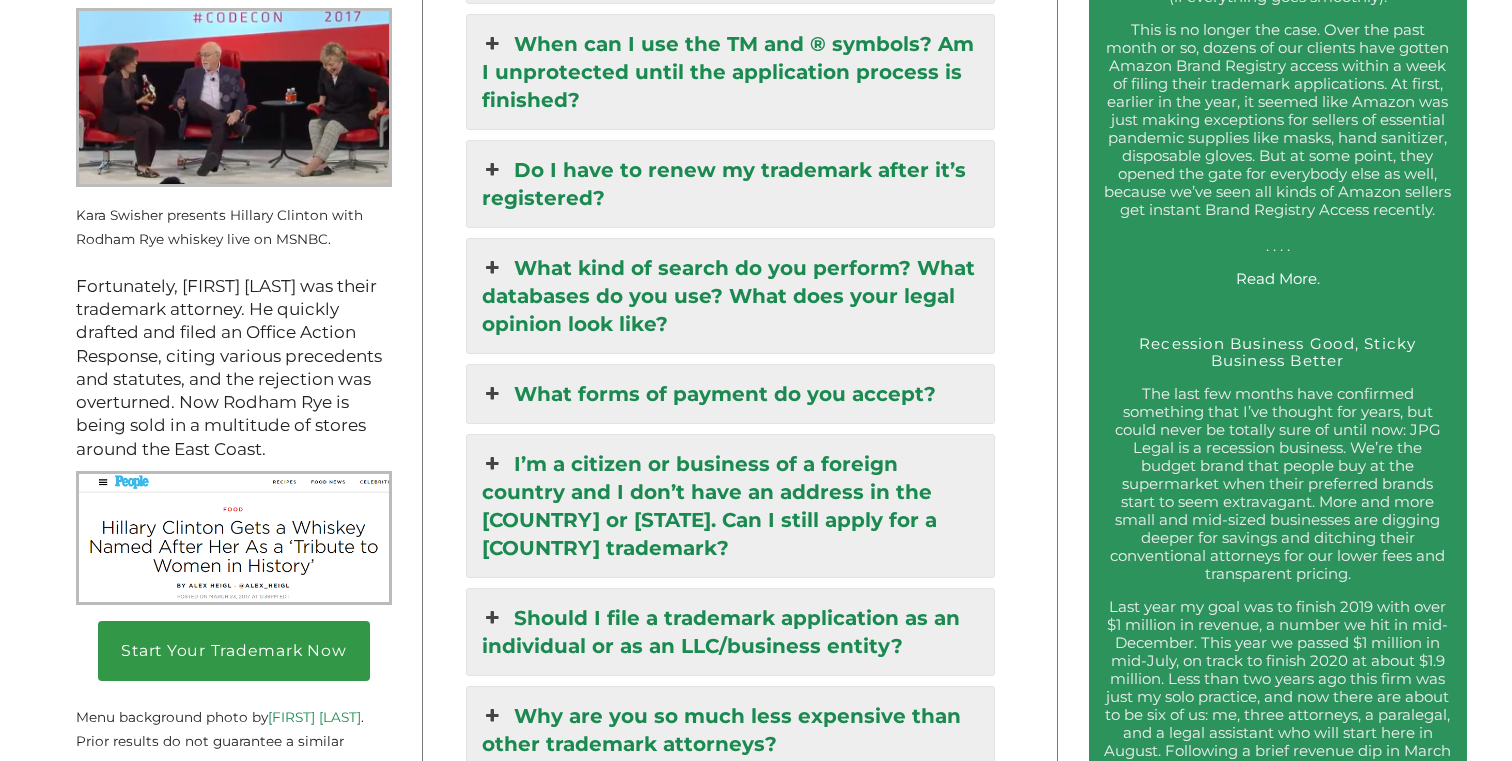 click on "What kind of search do you perform? What databases do you use? What does your legal opinion look like?" at bounding box center [730, 296] 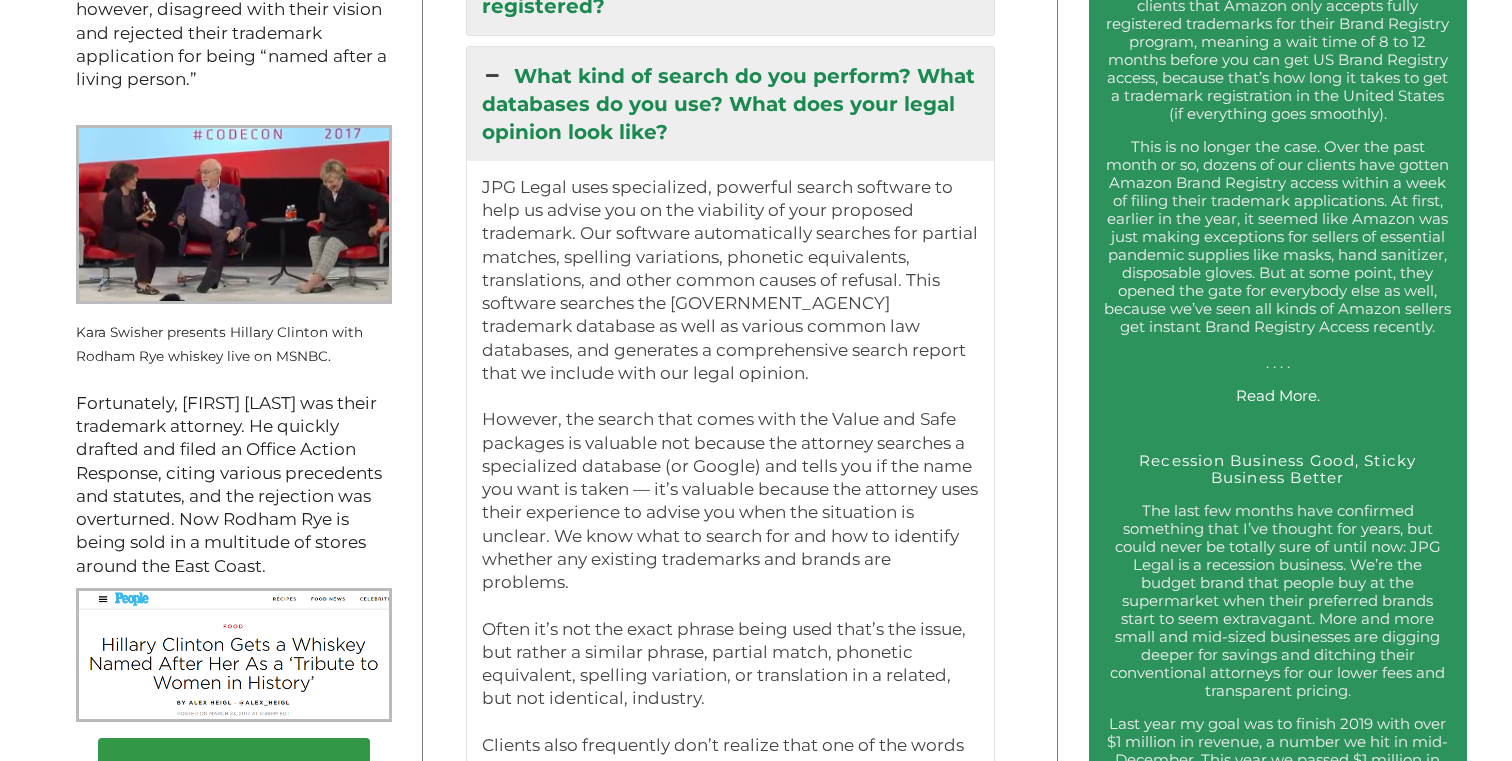 scroll, scrollTop: 2614, scrollLeft: 0, axis: vertical 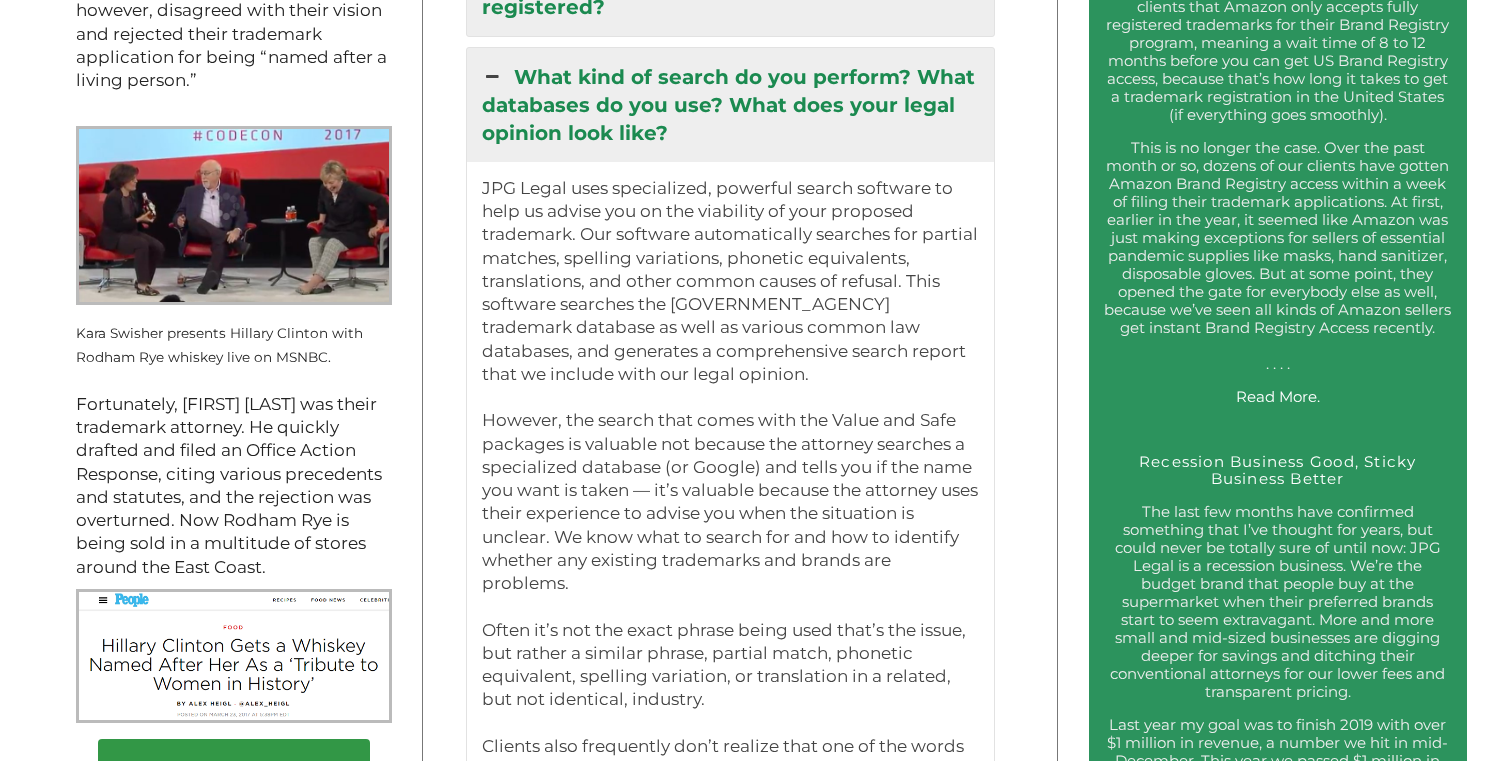 click on "Start Your Trademark Now
Over 5,000 U.S. Trademarks Registered.
JPG Legal is a law firm specializing in U.S. trademark conflict-checking and registration. We’re the law firm of record for over 5,000 successful U.S. trademark registrations. Our affordable, flat-fee packages can be purchased online by clients based anywhere in the world.
JPG Legal and its attorneys have been featured on  Business Insider ,  USA Today , CNBC, CNN Money,  NPR’s  Morning Edition ,  WIRED ,  MSNBC ,  Fox News ,  Forbes , the  New York Daily News , HLN,  The Hollywood Reporter , CNN Politics, DCist,  ABA Journal , Vox.com,  CNET ,  Mic.com , NBC News, Refinery29, the  Globe and Mail , and several other news sources.
Have additional questions?
Check out the  Frequently Asked Questions  below.
If you want us to take over a trademark application that you’ve already filed,  go here instead.
Call us at  (917) 268-7054‬ .  Se habla español.
info@jpglegal.com ." at bounding box center [529, 1628] 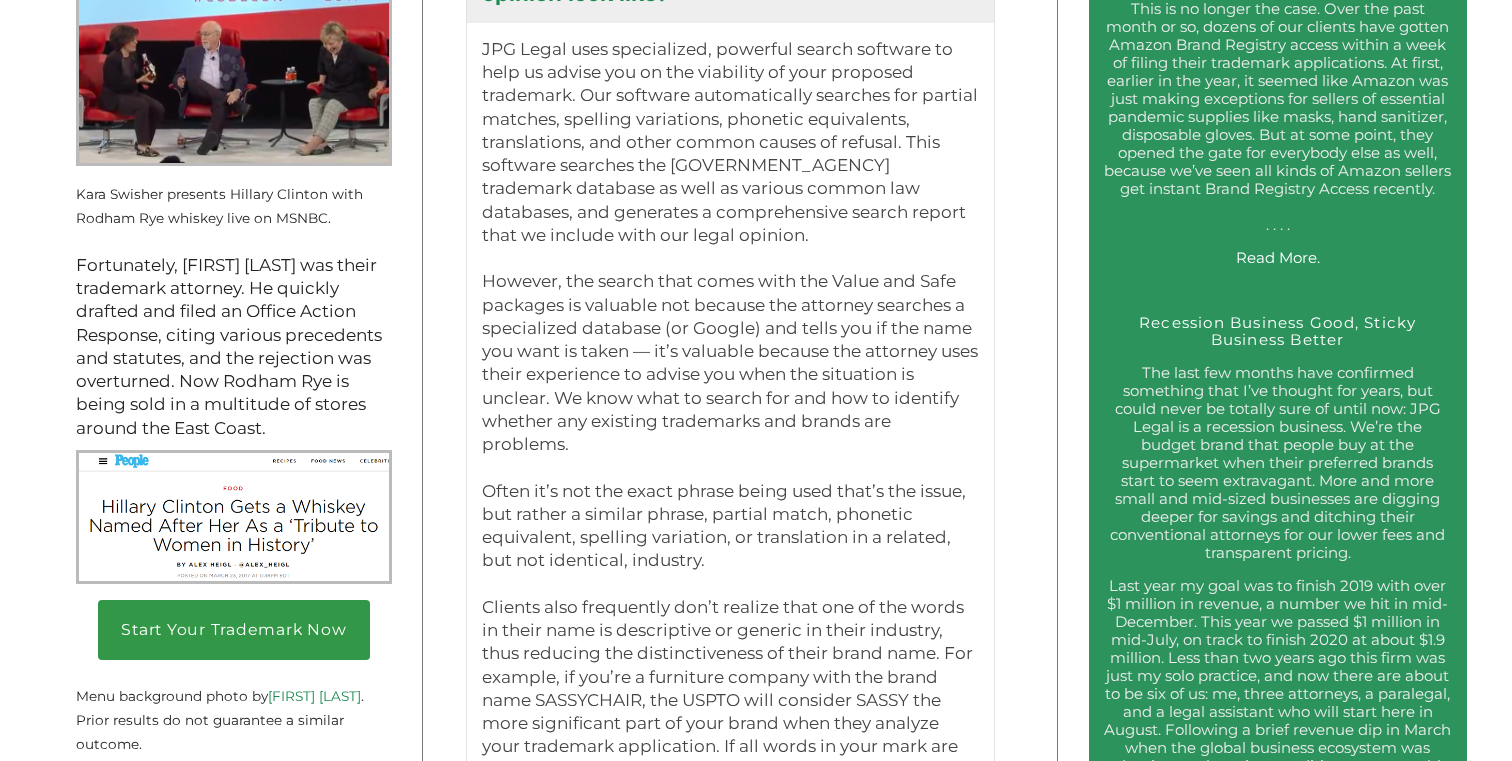 scroll, scrollTop: 2759, scrollLeft: 0, axis: vertical 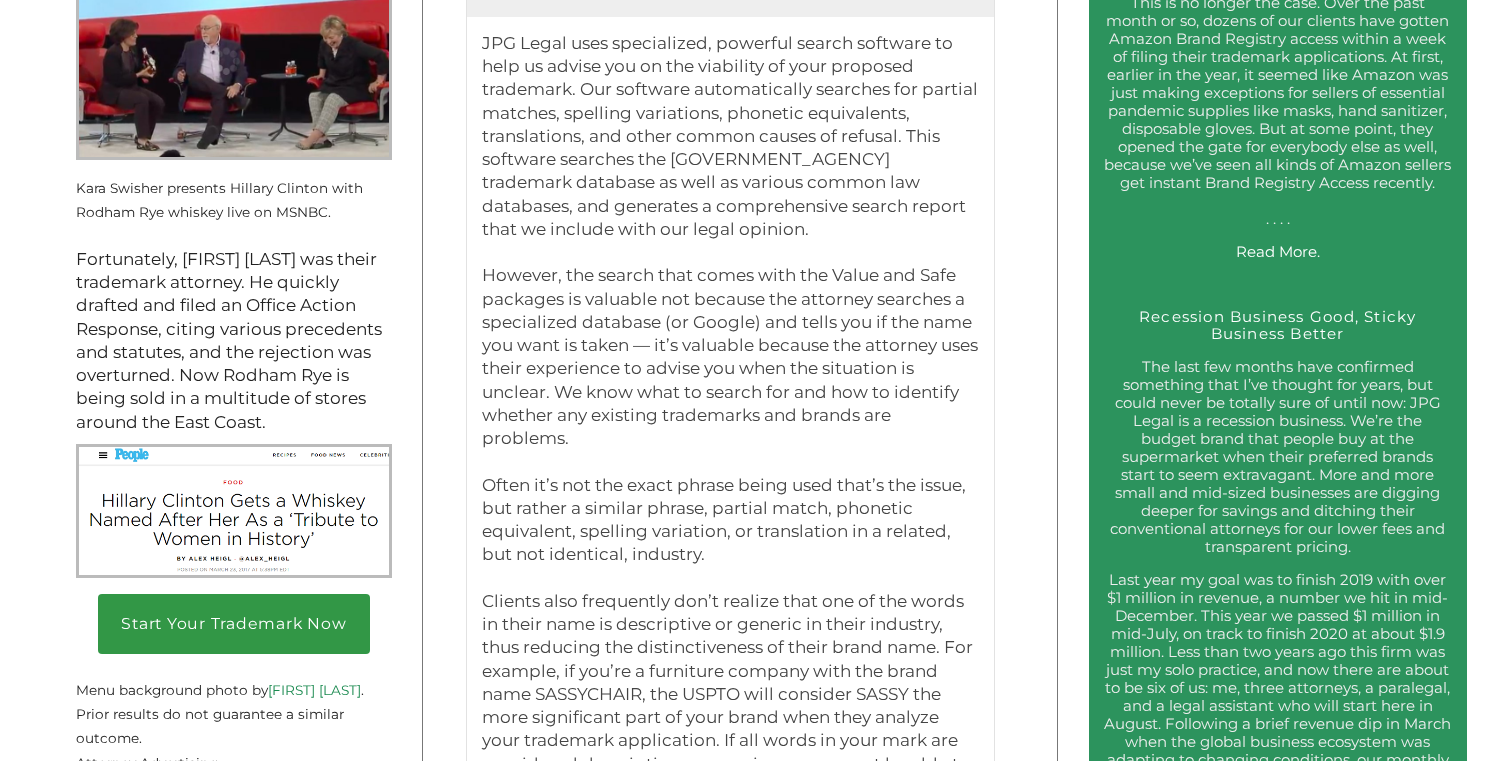 click on "Start Your Trademark Now
Over 5,000 U.S. Trademarks Registered.
JPG Legal is a law firm specializing in U.S. trademark conflict-checking and registration. We’re the law firm of record for over 5,000 successful U.S. trademark registrations. Our affordable, flat-fee packages can be purchased online by clients based anywhere in the world.
JPG Legal and its attorneys have been featured on  Business Insider ,  USA Today , CNBC, CNN Money,  NPR’s  Morning Edition ,  WIRED ,  MSNBC ,  Fox News ,  Forbes , the  New York Daily News , HLN,  The Hollywood Reporter , CNN Politics, DCist,  ABA Journal , Vox.com,  CNET ,  Mic.com , NBC News, Refinery29, the  Globe and Mail , and several other news sources.
Have additional questions?
Check out the  Frequently Asked Questions  below.
If you want us to take over a trademark application that you’ve already filed,  go here instead.
Call us at  (917) 268-7054‬ .  Se habla español.
info@jpglegal.com ." at bounding box center (529, 1483) 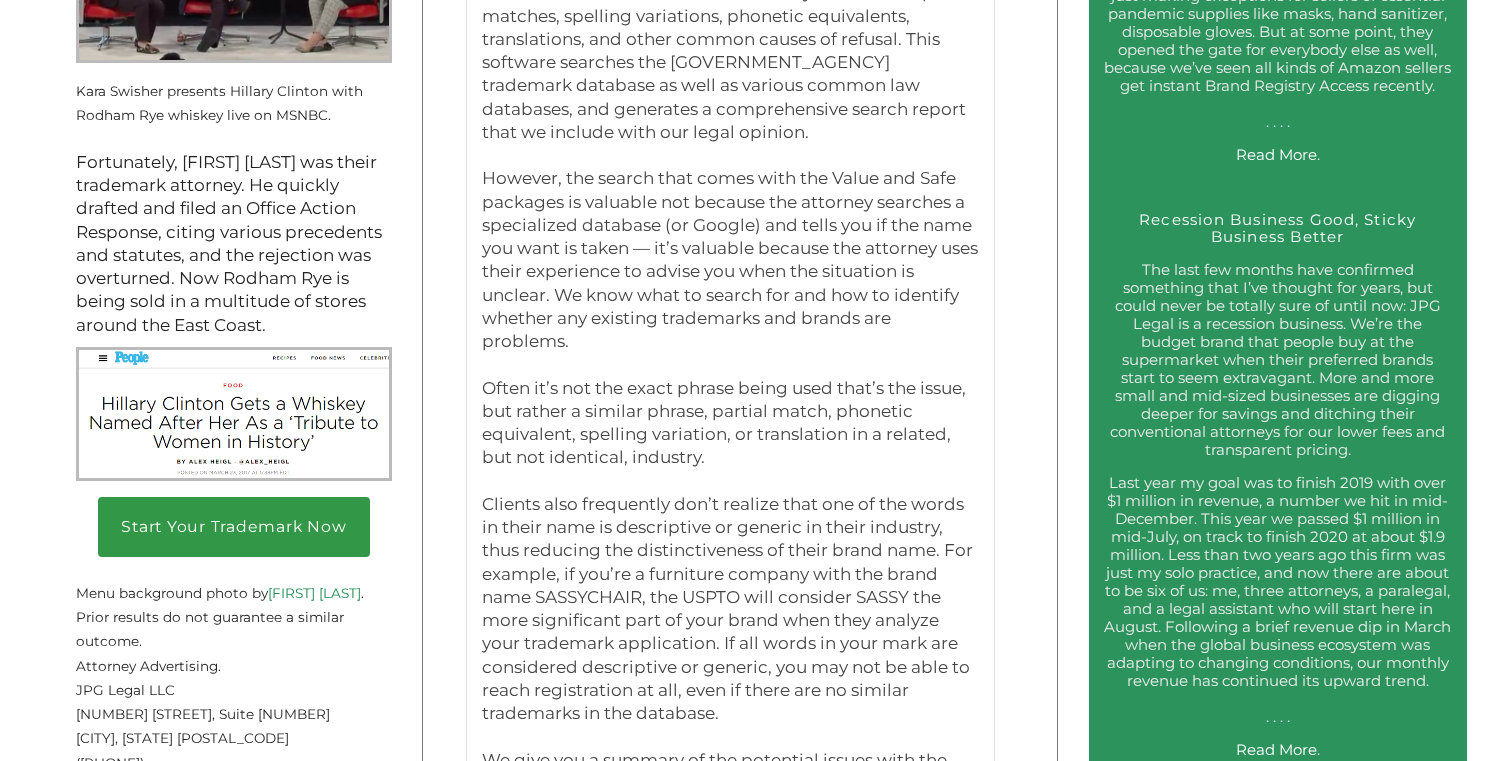 scroll, scrollTop: 2857, scrollLeft: 0, axis: vertical 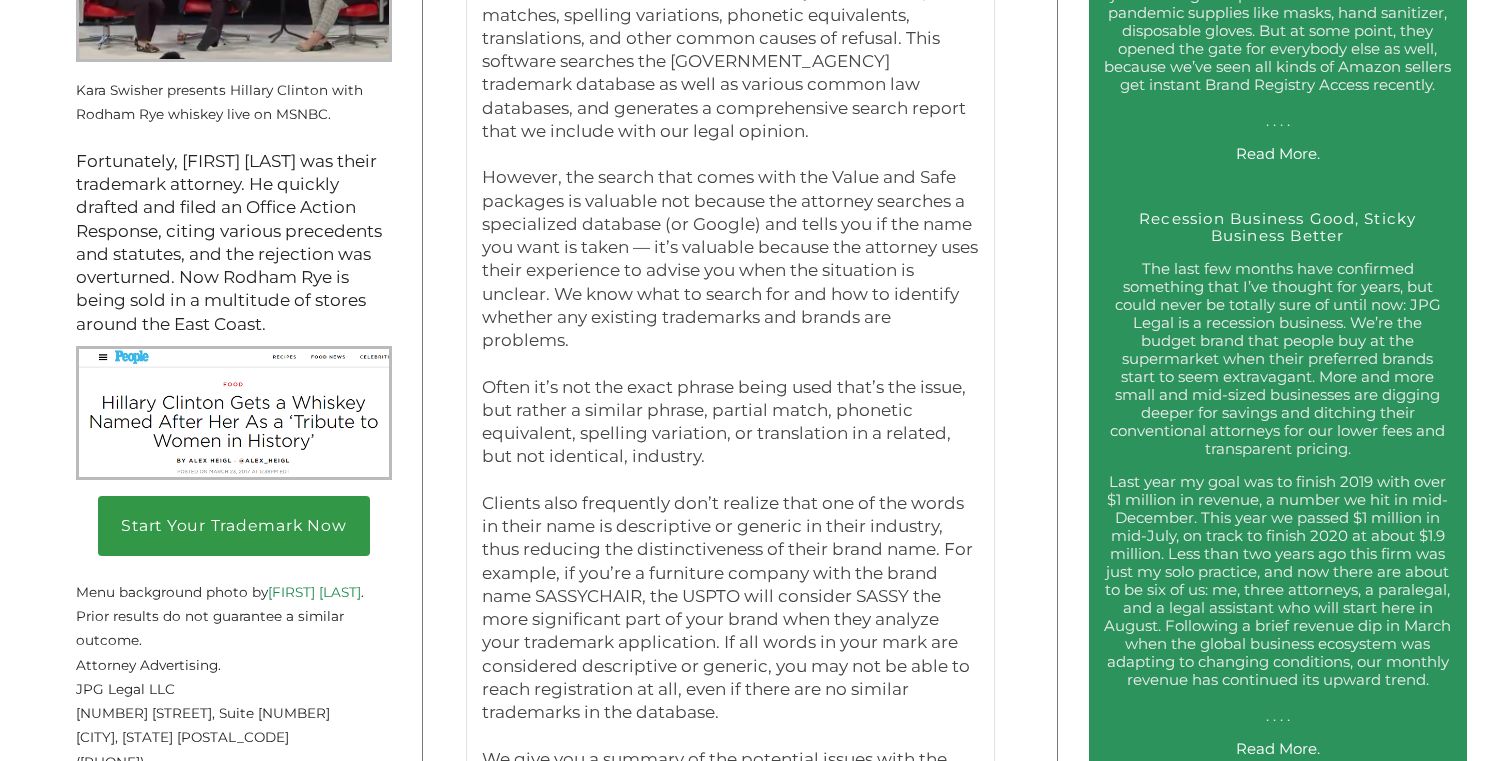 click on "Start Your Trademark Now
Over 5,000 U.S. Trademarks Registered.
JPG Legal is a law firm specializing in U.S. trademark conflict-checking and registration. We’re the law firm of record for over 5,000 successful U.S. trademark registrations. Our affordable, flat-fee packages can be purchased online by clients based anywhere in the world.
JPG Legal and its attorneys have been featured on  Business Insider ,  USA Today , CNBC, CNN Money,  NPR’s  Morning Edition ,  WIRED ,  MSNBC ,  Fox News ,  Forbes , the  New York Daily News , HLN,  The Hollywood Reporter , CNN Politics, DCist,  ABA Journal , Vox.com,  CNET ,  Mic.com , NBC News, Refinery29, the  Globe and Mail , and several other news sources.
Have additional questions?
Check out the  Frequently Asked Questions  below.
If you want us to take over a trademark application that you’ve already filed,  go here instead.
Call us at  (917) 268-7054‬ .  Se habla español.
info@jpglegal.com ." at bounding box center [529, 1385] 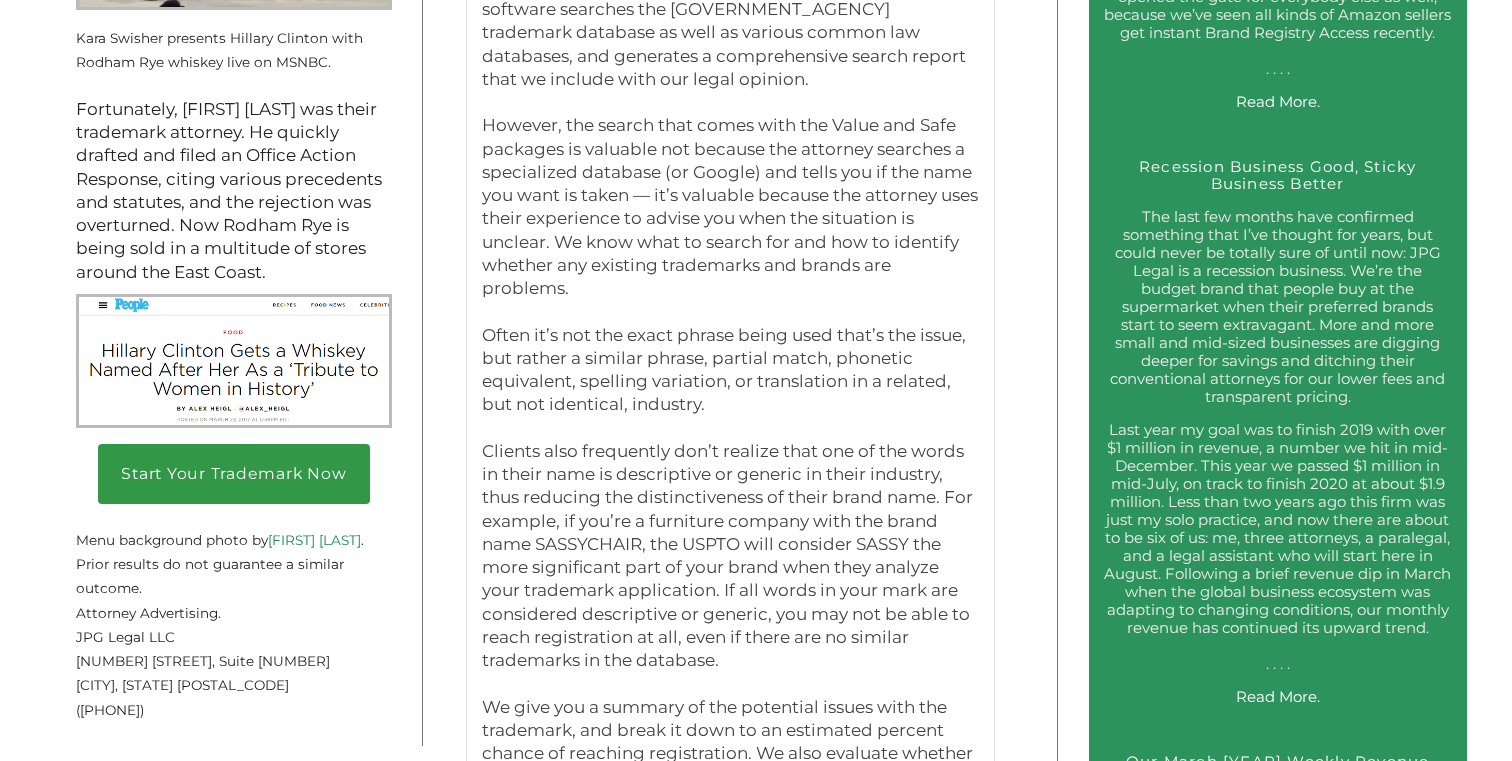 click on "Start Your Trademark Now
Over 5,000 U.S. Trademarks Registered.
JPG Legal is a law firm specializing in U.S. trademark conflict-checking and registration. We’re the law firm of record for over 5,000 successful U.S. trademark registrations. Our affordable, flat-fee packages can be purchased online by clients based anywhere in the world.
JPG Legal and its attorneys have been featured on  Business Insider ,  USA Today , CNBC, CNN Money,  NPR’s  Morning Edition ,  WIRED ,  MSNBC ,  Fox News ,  Forbes , the  New York Daily News , HLN,  The Hollywood Reporter , CNN Politics, DCist,  ABA Journal , Vox.com,  CNET ,  Mic.com , NBC News, Refinery29, the  Globe and Mail , and several other news sources.
Have additional questions?
Check out the  Frequently Asked Questions  below.
If you want us to take over a trademark application that you’ve already filed,  go here instead.
Call us at  (917) 268-7054‬ .  Se habla español.
info@jpglegal.com ." at bounding box center [529, 1333] 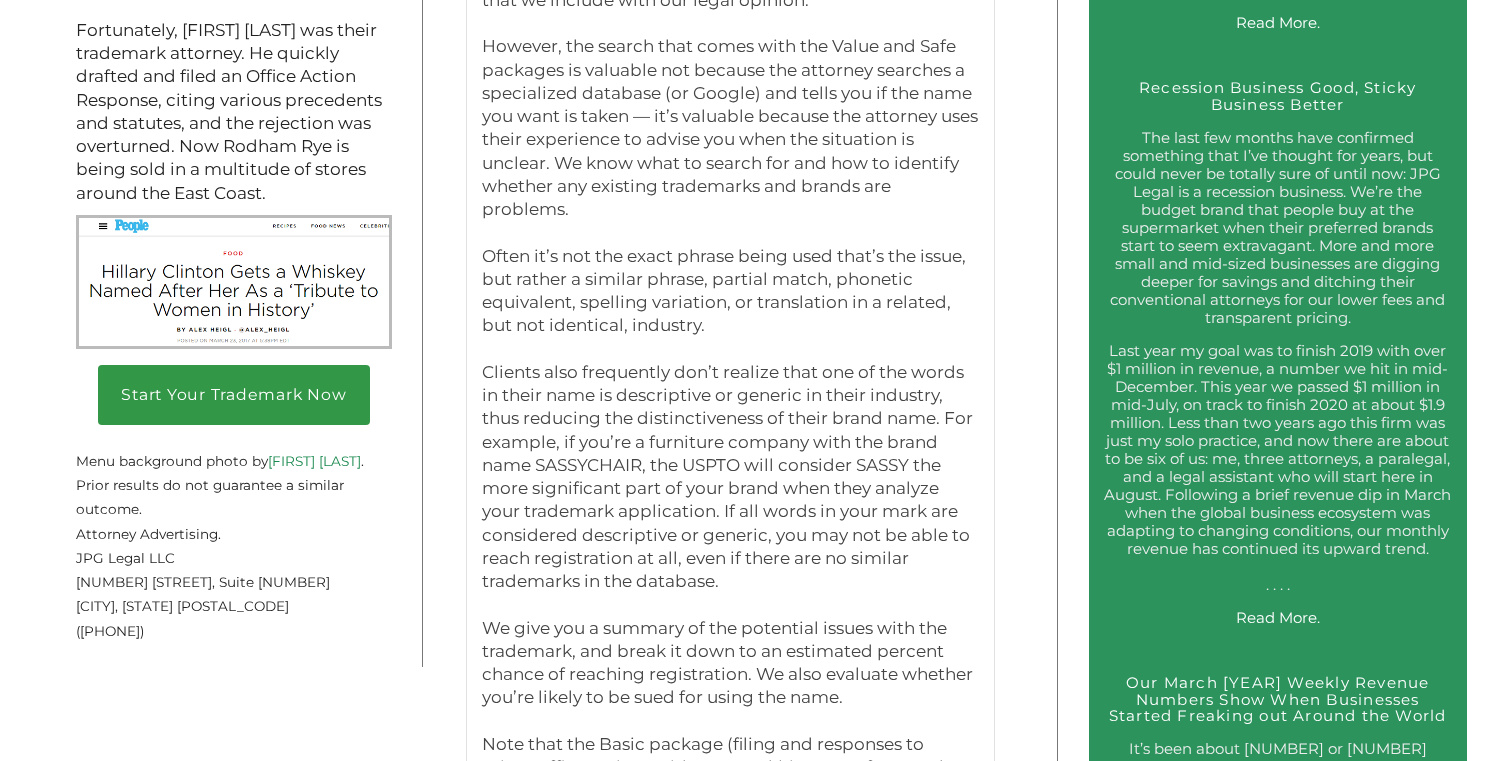 scroll, scrollTop: 2996, scrollLeft: 0, axis: vertical 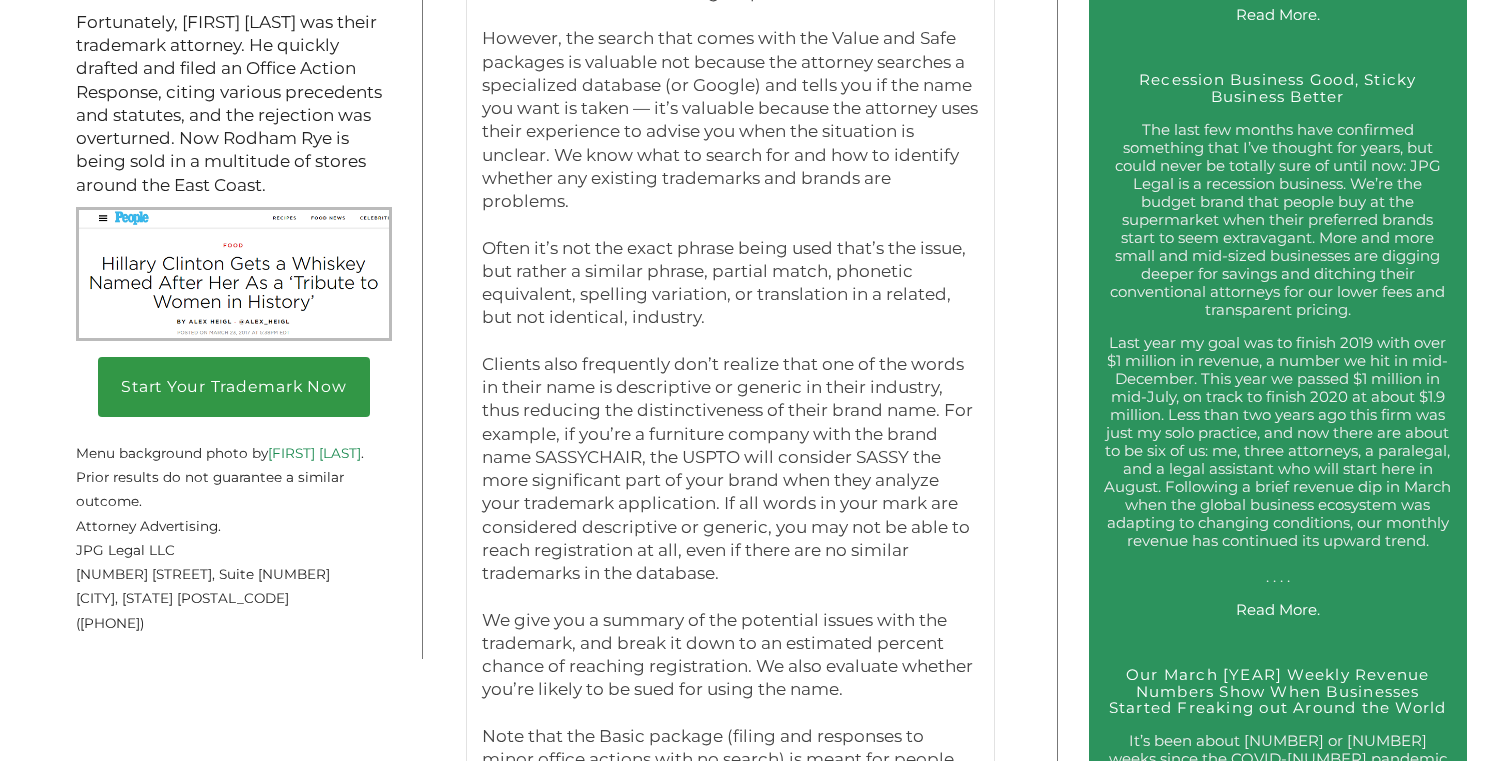 click on "Start Your Trademark Now
Over 5,000 U.S. Trademarks Registered.
JPG Legal is a law firm specializing in U.S. trademark conflict-checking and registration. We’re the law firm of record for over 5,000 successful U.S. trademark registrations. Our affordable, flat-fee packages can be purchased online by clients based anywhere in the world.
JPG Legal and its attorneys have been featured on  Business Insider ,  USA Today , CNBC, CNN Money,  NPR’s  Morning Edition ,  WIRED ,  MSNBC ,  Fox News ,  Forbes , the  New York Daily News , HLN,  The Hollywood Reporter , CNN Politics, DCist,  ABA Journal , Vox.com,  CNET ,  Mic.com , NBC News, Refinery29, the  Globe and Mail , and several other news sources.
Have additional questions?
Check out the  Frequently Asked Questions  below.
If you want us to take over a trademark application that you’ve already filed,  go here instead.
Call us at  (917) 268-7054‬ .  Se habla español.
info@jpglegal.com ." at bounding box center (529, 1246) 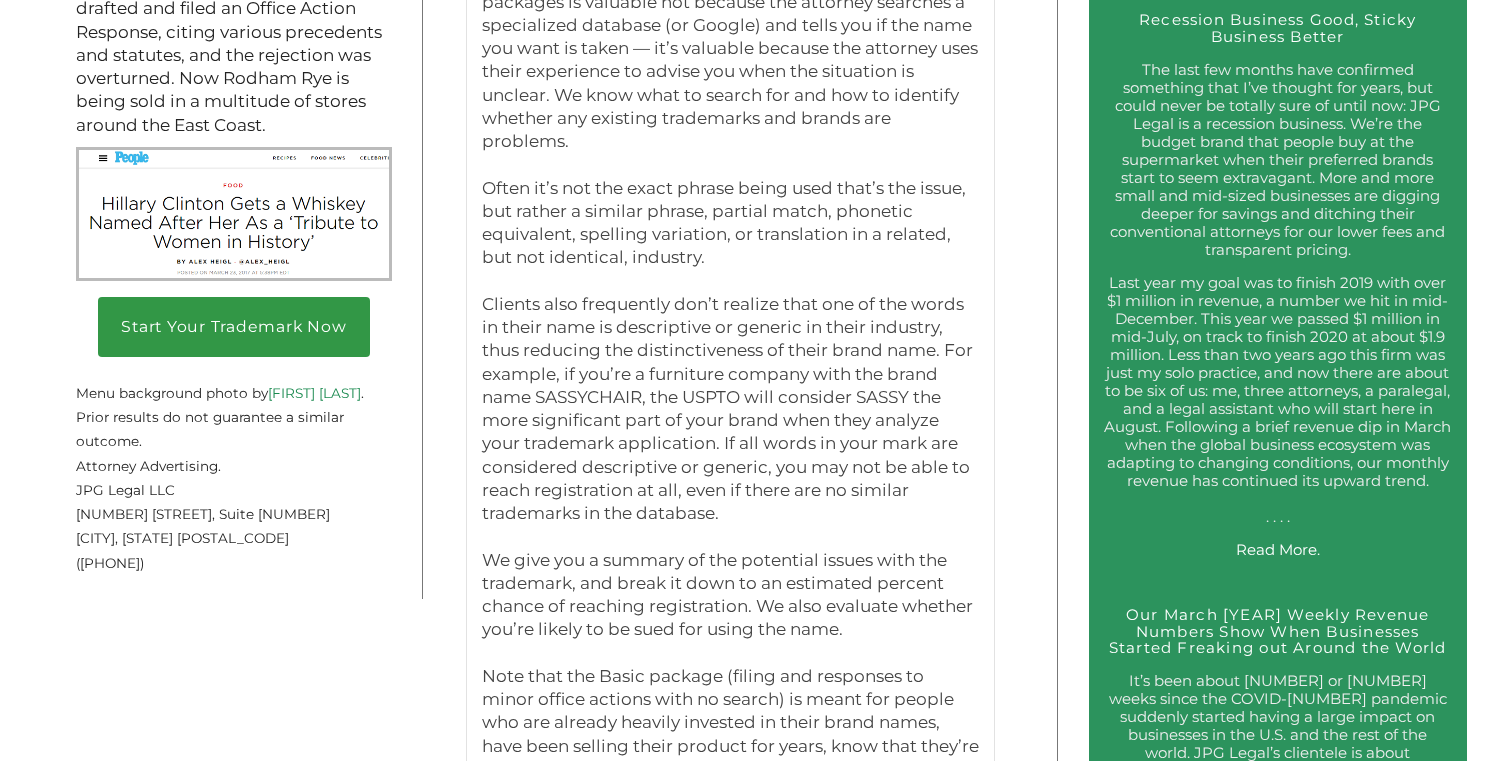 click on "Start Your Trademark Now
Over 5,000 U.S. Trademarks Registered.
JPG Legal is a law firm specializing in U.S. trademark conflict-checking and registration. We’re the law firm of record for over 5,000 successful U.S. trademark registrations. Our affordable, flat-fee packages can be purchased online by clients based anywhere in the world.
JPG Legal and its attorneys have been featured on  Business Insider ,  USA Today , CNBC, CNN Money,  NPR’s  Morning Edition ,  WIRED ,  MSNBC ,  Fox News ,  Forbes , the  New York Daily News , HLN,  The Hollywood Reporter , CNN Politics, DCist,  ABA Journal , Vox.com,  CNET ,  Mic.com , NBC News, Refinery29, the  Globe and Mail , and several other news sources.
Have additional questions?
Check out the  Frequently Asked Questions  below.
If you want us to take over a trademark application that you’ve already filed,  go here instead.
Call us at  (917) 268-7054‬ .  Se habla español.
info@jpglegal.com ." at bounding box center [529, 1186] 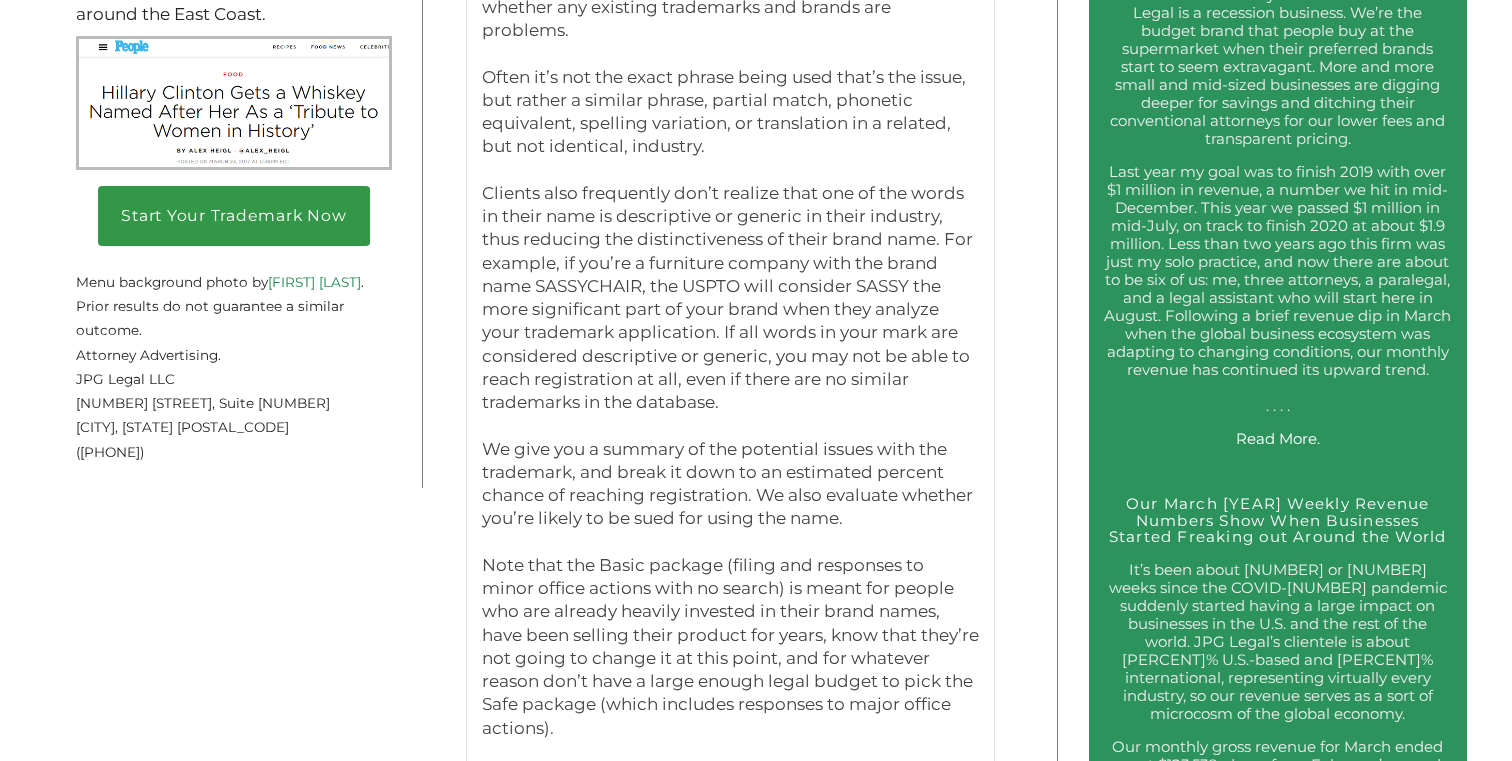 click on "Start Your Trademark Now
Over 5,000 U.S. Trademarks Registered.
JPG Legal is a law firm specializing in U.S. trademark conflict-checking and registration. We’re the law firm of record for over 5,000 successful U.S. trademark registrations. Our affordable, flat-fee packages can be purchased online by clients based anywhere in the world.
JPG Legal and its attorneys have been featured on  Business Insider ,  USA Today , CNBC, CNN Money,  NPR’s  Morning Edition ,  WIRED ,  MSNBC ,  Fox News ,  Forbes , the  New York Daily News , HLN,  The Hollywood Reporter , CNN Politics, DCist,  ABA Journal , Vox.com,  CNET ,  Mic.com , NBC News, Refinery29, the  Globe and Mail , and several other news sources.
Have additional questions?
Check out the  Frequently Asked Questions  below.
If you want us to take over a trademark application that you’ve already filed,  go here instead.
Call us at  (917) 268-7054‬ .  Se habla español.
info@jpglegal.com ." at bounding box center (529, 1075) 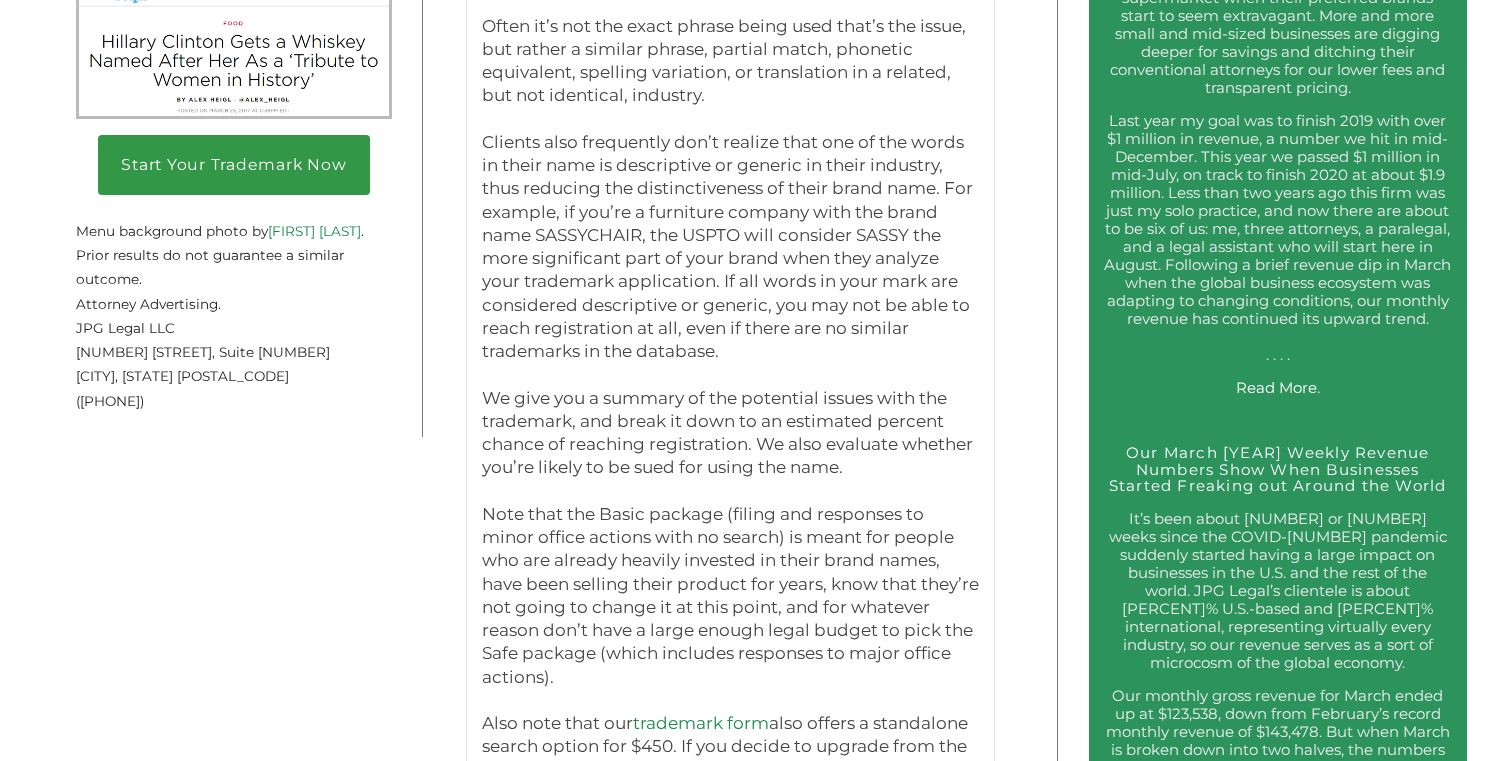 click on "Start Your Trademark Now
Over 5,000 U.S. Trademarks Registered.
JPG Legal is a law firm specializing in U.S. trademark conflict-checking and registration. We’re the law firm of record for over 5,000 successful U.S. trademark registrations. Our affordable, flat-fee packages can be purchased online by clients based anywhere in the world.
JPG Legal and its attorneys have been featured on  Business Insider ,  USA Today , CNBC, CNN Money,  NPR’s  Morning Edition ,  WIRED ,  MSNBC ,  Fox News ,  Forbes , the  New York Daily News , HLN,  The Hollywood Reporter , CNN Politics, DCist,  ABA Journal , Vox.com,  CNET ,  Mic.com , NBC News, Refinery29, the  Globe and Mail , and several other news sources.
Have additional questions?
Check out the  Frequently Asked Questions  below.
If you want us to take over a trademark application that you’ve already filed,  go here instead.
Call us at  (917) 268-7054‬ .  Se habla español.
info@jpglegal.com ." at bounding box center [529, 1024] 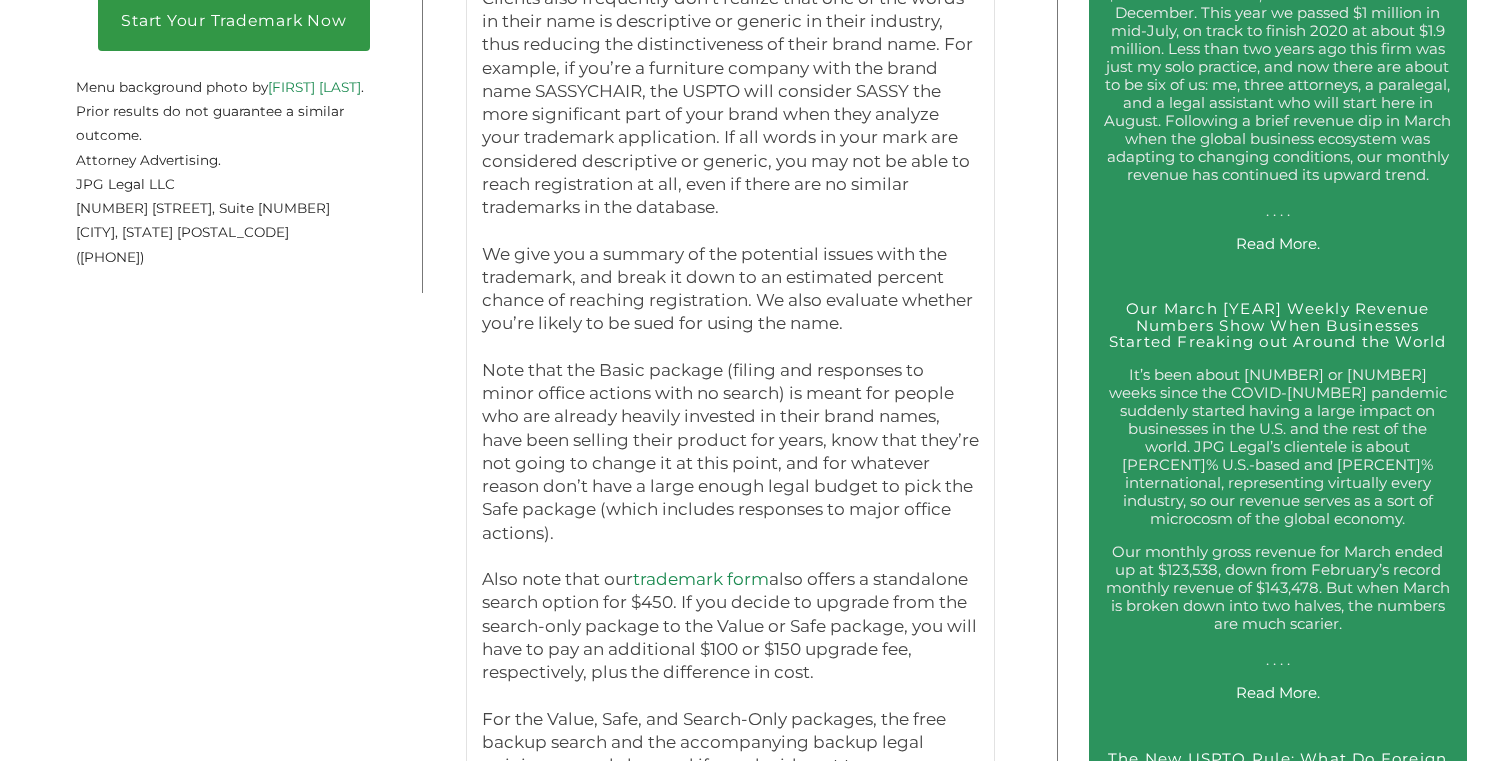 scroll, scrollTop: 3384, scrollLeft: 1, axis: both 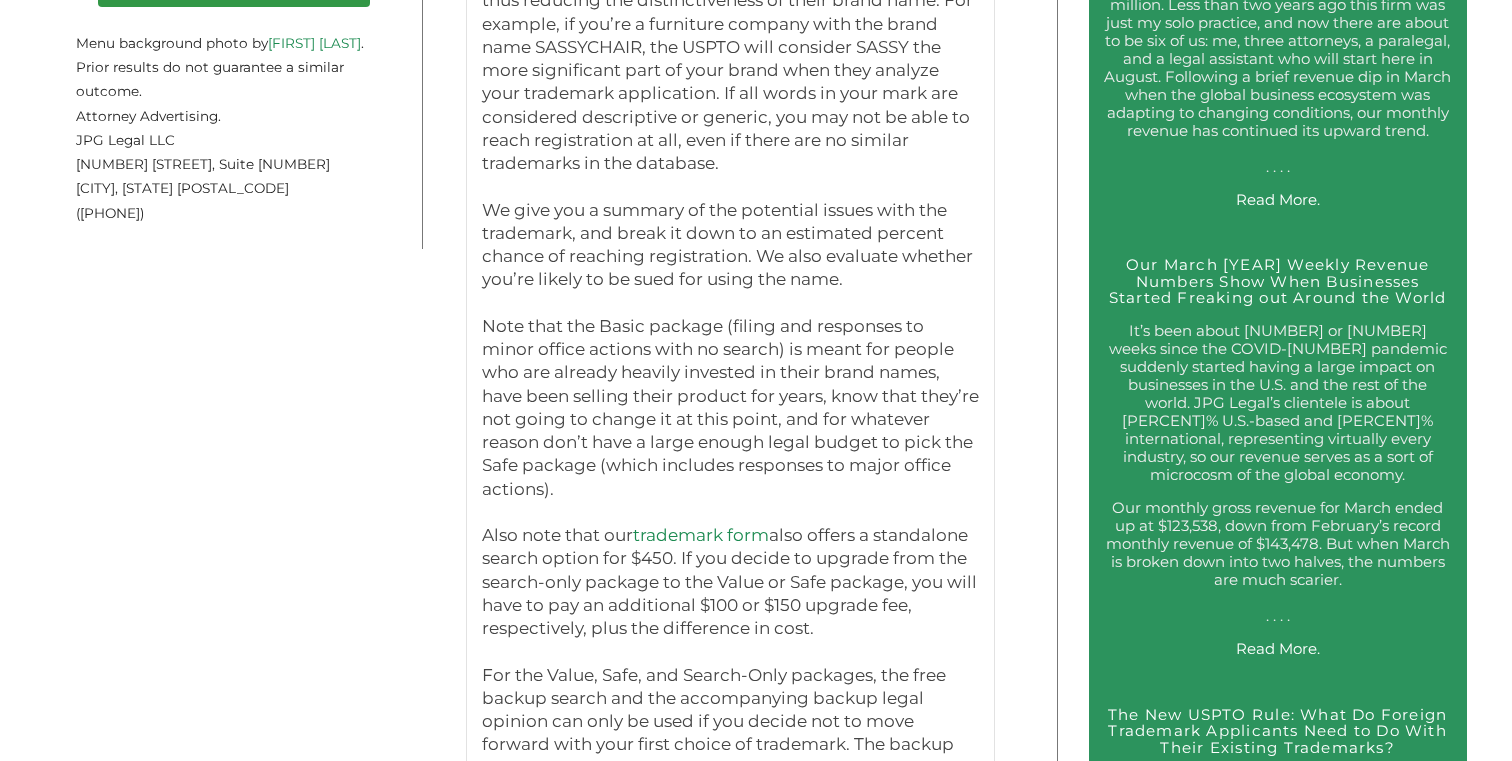 click on "Start Your Trademark Now
Over 5,000 U.S. Trademarks Registered.
JPG Legal is a law firm specializing in U.S. trademark conflict-checking and registration. We’re the law firm of record for over 5,000 successful U.S. trademark registrations. Our affordable, flat-fee packages can be purchased online by clients based anywhere in the world.
JPG Legal and its attorneys have been featured on  Business Insider ,  USA Today , CNBC, CNN Money,  NPR’s  Morning Edition ,  WIRED ,  MSNBC ,  Fox News ,  Forbes , the  New York Daily News , HLN,  The Hollywood Reporter , CNN Politics, DCist,  ABA Journal , Vox.com,  CNET ,  Mic.com , NBC News, Refinery29, the  Globe and Mail , and several other news sources.
Have additional questions?
Check out the  Frequently Asked Questions  below.
If you want us to take over a trademark application that you’ve already filed,  go here instead.
Call us at  (917) 268-7054‬ .  Se habla español.
info@jpglegal.com ." at bounding box center [529, 836] 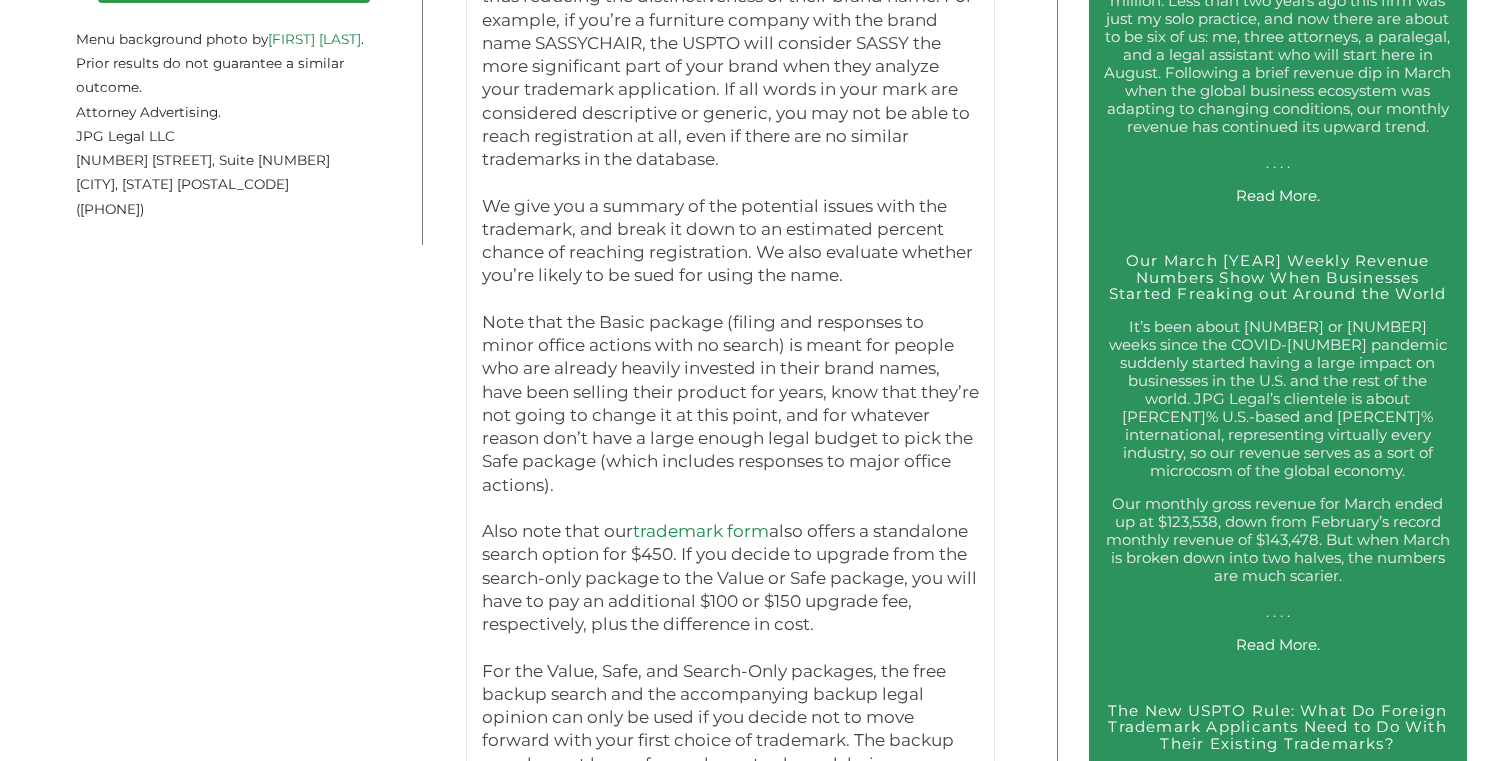 click on "Start Your Trademark Now
Over 5,000 U.S. Trademarks Registered.
JPG Legal is a law firm specializing in U.S. trademark conflict-checking and registration. We’re the law firm of record for over 5,000 successful U.S. trademark registrations. Our affordable, flat-fee packages can be purchased online by clients based anywhere in the world.
JPG Legal and its attorneys have been featured on  Business Insider ,  USA Today , CNBC, CNN Money,  NPR’s  Morning Edition ,  WIRED ,  MSNBC ,  Fox News ,  Forbes , the  New York Daily News , HLN,  The Hollywood Reporter , CNN Politics, DCist,  ABA Journal , Vox.com,  CNET ,  Mic.com , NBC News, Refinery29, the  Globe and Mail , and several other news sources.
Have additional questions?
Check out the  Frequently Asked Questions  below.
If you want us to take over a trademark application that you’ve already filed,  go here instead.
Call us at  (917) 268-7054‬ .  Se habla español.
info@jpglegal.com ." at bounding box center (529, 832) 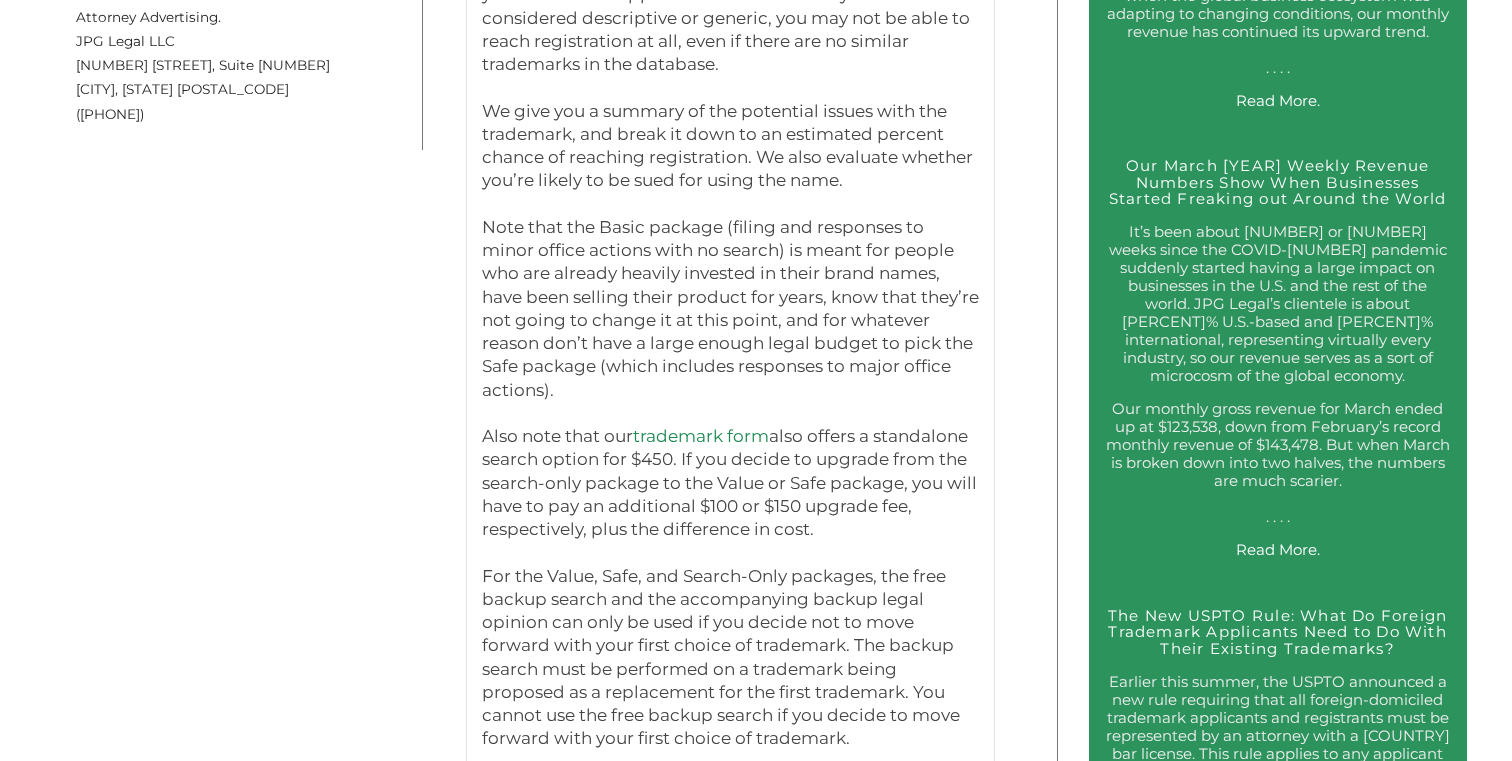 scroll, scrollTop: 3517, scrollLeft: 0, axis: vertical 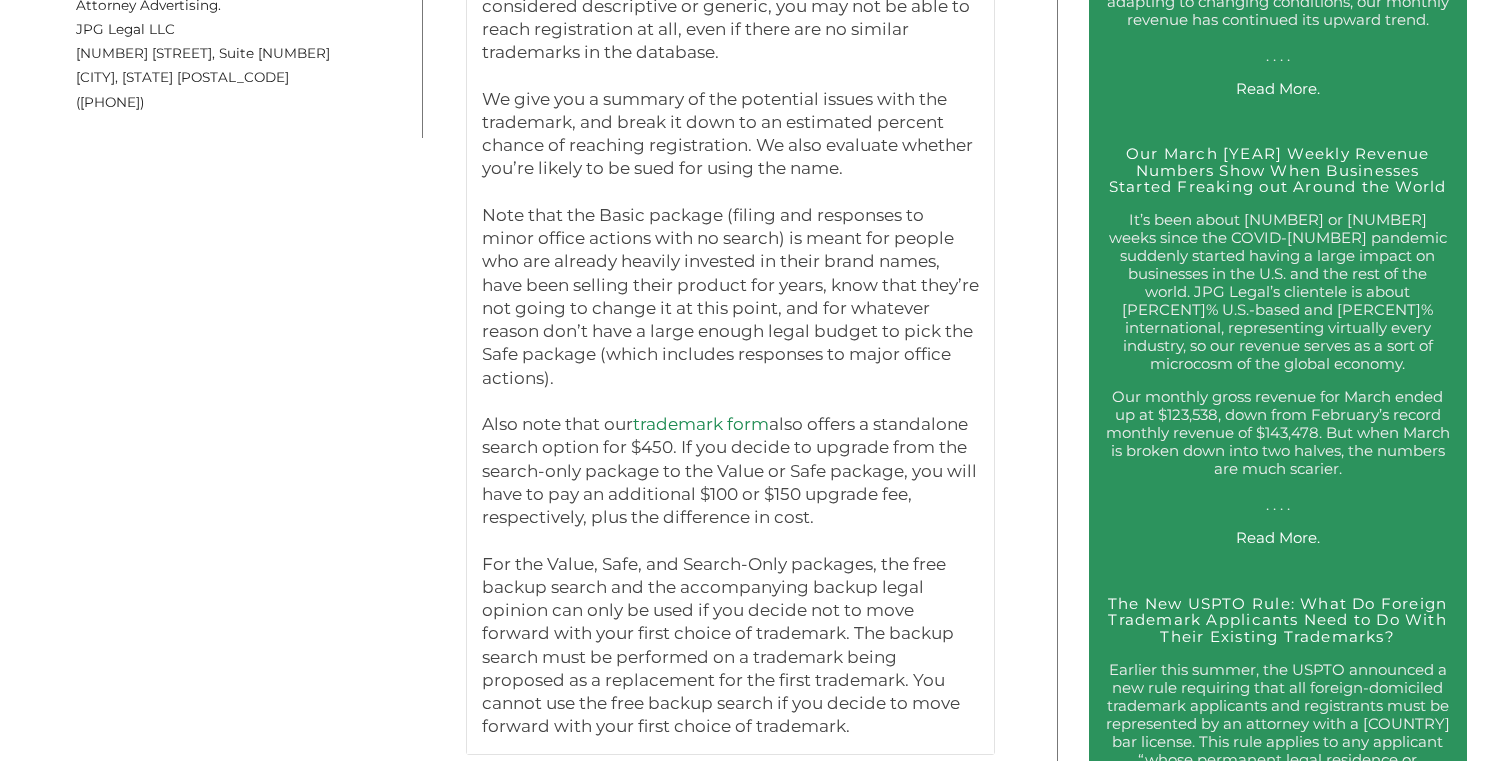 click on "Start Your Trademark Now
Over 5,000 U.S. Trademarks Registered.
JPG Legal is a law firm specializing in U.S. trademark conflict-checking and registration. We’re the law firm of record for over 5,000 successful U.S. trademark registrations. Our affordable, flat-fee packages can be purchased online by clients based anywhere in the world.
JPG Legal and its attorneys have been featured on  Business Insider ,  USA Today , CNBC, CNN Money,  NPR’s  Morning Edition ,  WIRED ,  MSNBC ,  Fox News ,  Forbes , the  New York Daily News , HLN,  The Hollywood Reporter , CNN Politics, DCist,  ABA Journal , Vox.com,  CNET ,  Mic.com , NBC News, Refinery29, the  Globe and Mail , and several other news sources.
Have additional questions?
Check out the  Frequently Asked Questions  below.
If you want us to take over a trademark application that you’ve already filed,  go here instead.
Call us at  (917) 268-7054‬ .  Se habla español.
info@jpglegal.com ." at bounding box center (529, 725) 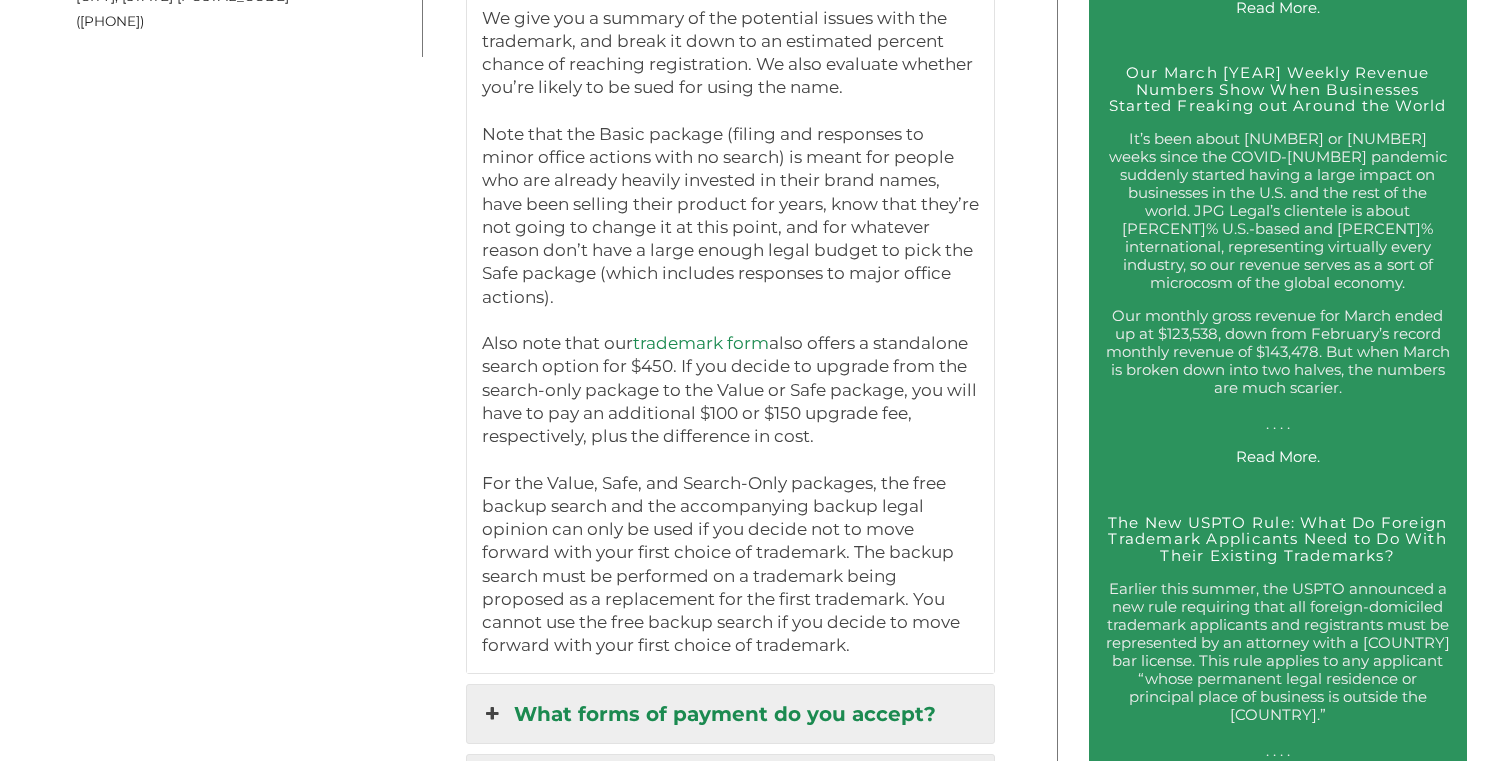 scroll, scrollTop: 3601, scrollLeft: 0, axis: vertical 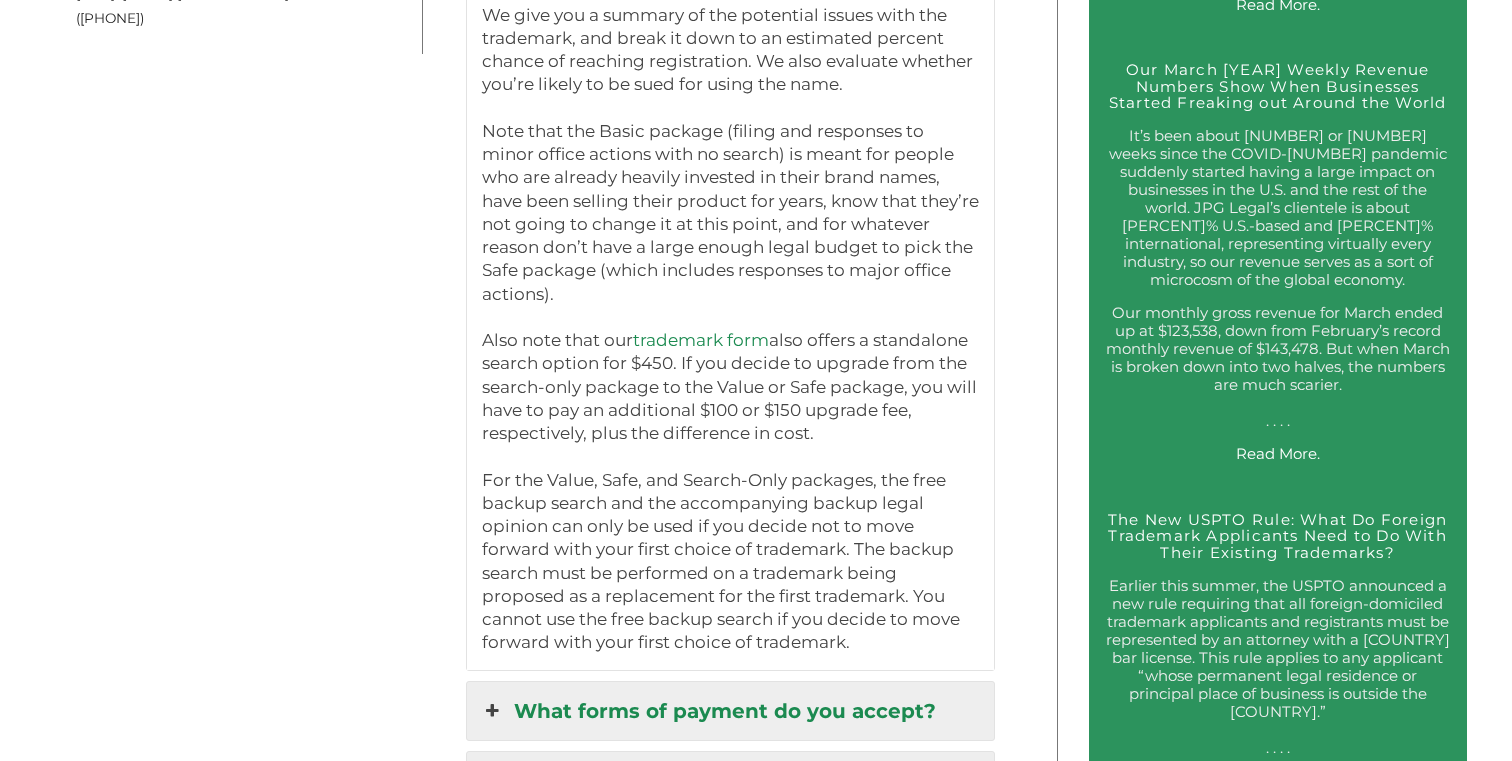 click on "Start Your Trademark Now
Over 5,000 U.S. Trademarks Registered.
JPG Legal is a law firm specializing in U.S. trademark conflict-checking and registration. We’re the law firm of record for over 5,000 successful U.S. trademark registrations. Our affordable, flat-fee packages can be purchased online by clients based anywhere in the world.
JPG Legal and its attorneys have been featured on  Business Insider ,  USA Today , CNBC, CNN Money,  NPR’s  Morning Edition ,  WIRED ,  MSNBC ,  Fox News ,  Forbes , the  New York Daily News , HLN,  The Hollywood Reporter , CNN Politics, DCist,  ABA Journal , Vox.com,  CNET ,  Mic.com , NBC News, Refinery29, the  Globe and Mail , and several other news sources.
Have additional questions?
Check out the  Frequently Asked Questions  below.
If you want us to take over a trademark application that you’ve already filed,  go here instead.
Call us at  (917) 268-7054‬ .  Se habla español.
info@jpglegal.com ." at bounding box center (529, 641) 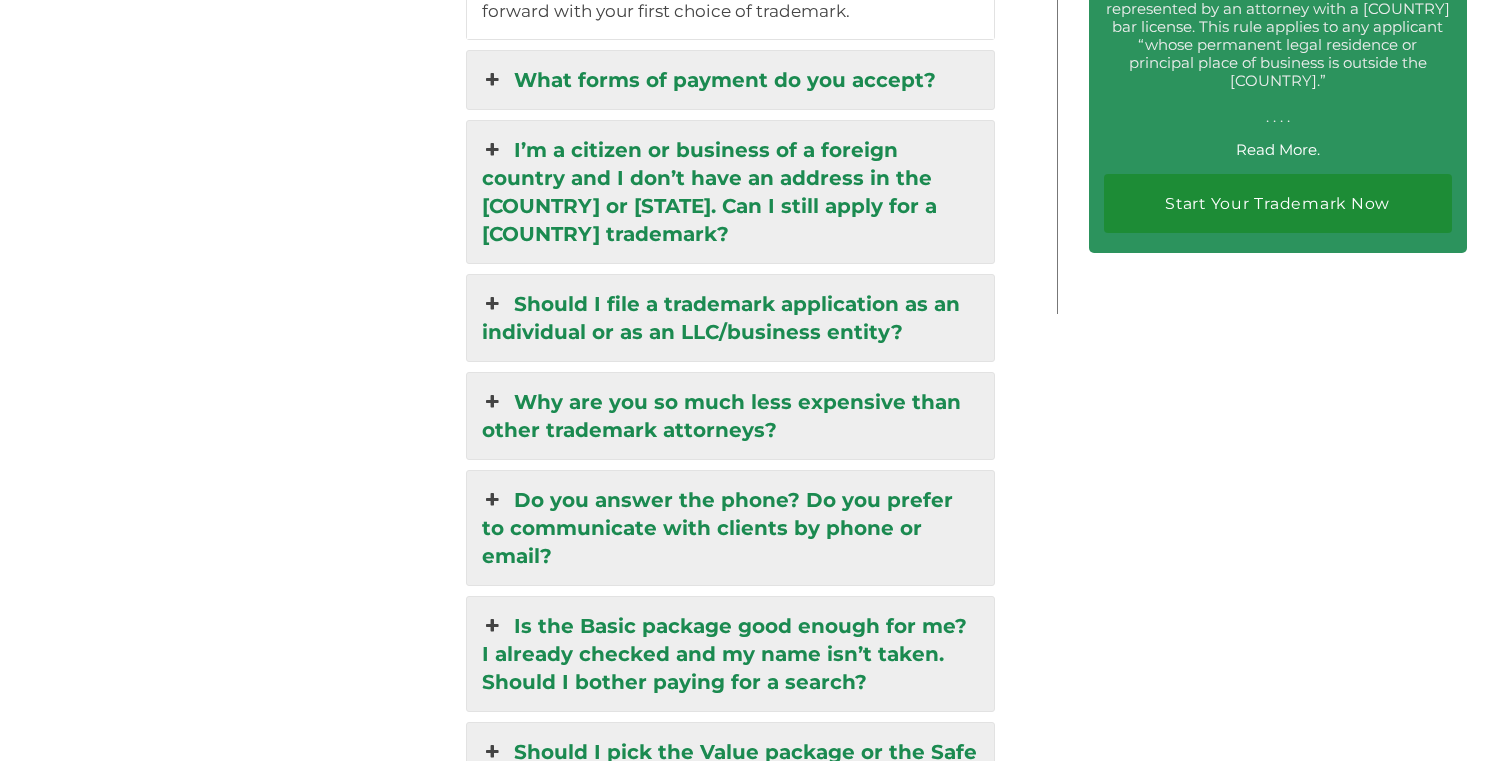scroll, scrollTop: 4259, scrollLeft: 0, axis: vertical 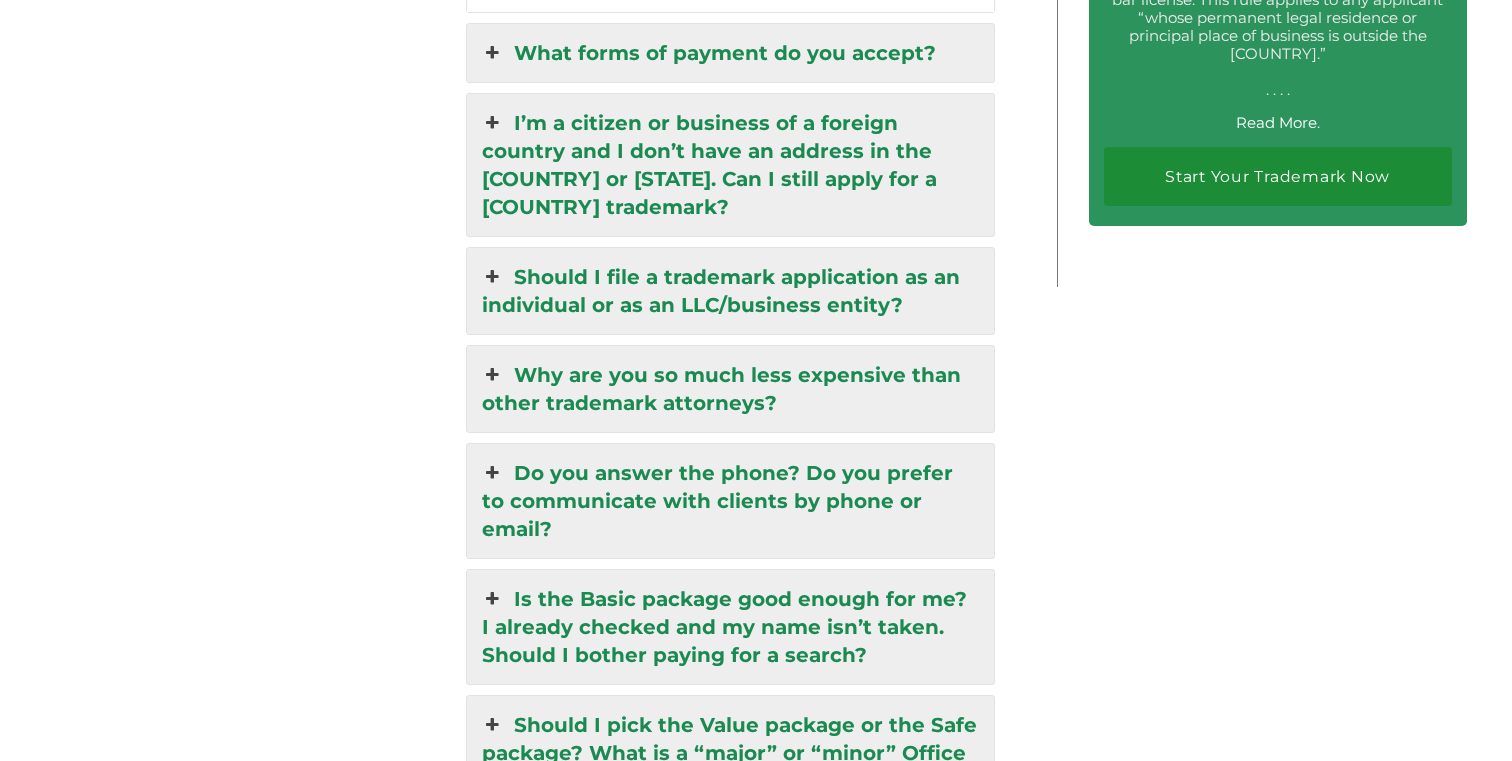 click on "Do you answer the phone? Do you prefer to communicate with clients by phone or email?" at bounding box center (730, 501) 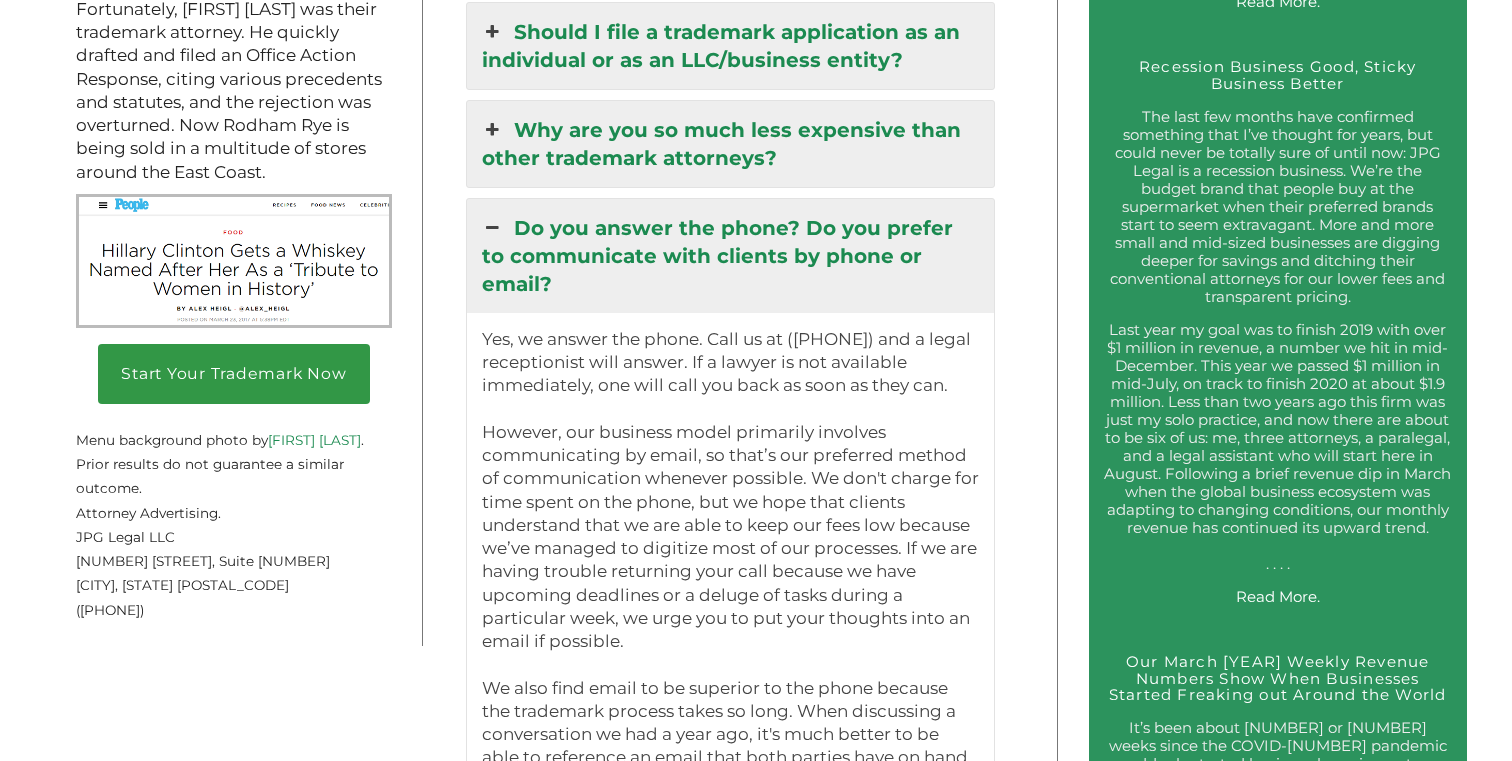scroll, scrollTop: 3005, scrollLeft: 0, axis: vertical 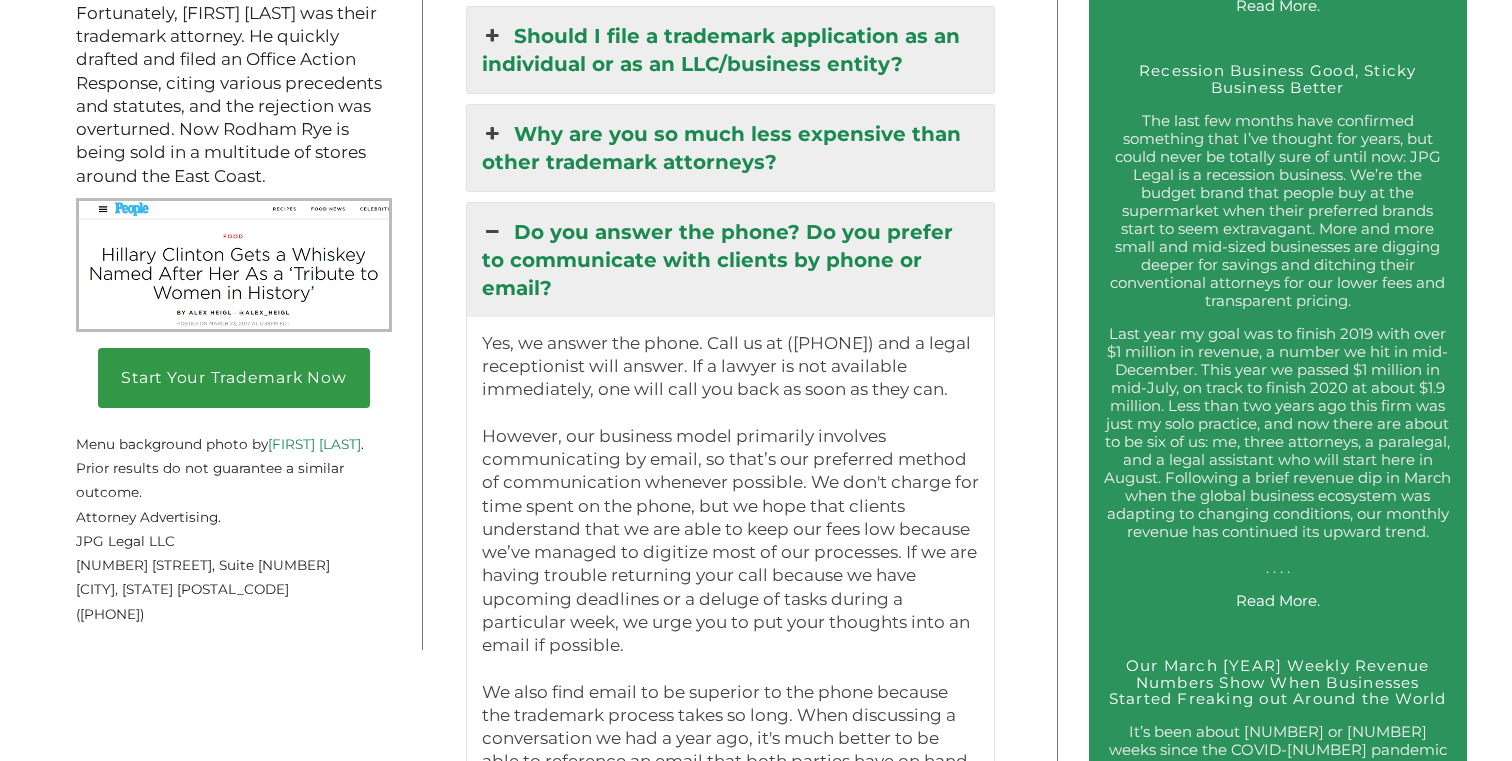 click on "Start Your Trademark Now
Over 5,000 U.S. Trademarks Registered.
JPG Legal is a law firm specializing in U.S. trademark conflict-checking and registration. We’re the law firm of record for over 5,000 successful U.S. trademark registrations. Our affordable, flat-fee packages can be purchased online by clients based anywhere in the world.
JPG Legal and its attorneys have been featured on  Business Insider ,  USA Today , CNBC, CNN Money,  NPR’s  Morning Edition ,  WIRED ,  MSNBC ,  Fox News ,  Forbes , the  New York Daily News , HLN,  The Hollywood Reporter , CNN Politics, DCist,  ABA Journal , Vox.com,  CNET ,  Mic.com , NBC News, Refinery29, the  Globe and Mail , and several other news sources.
Have additional questions?
Check out the  Frequently Asked Questions  below.
If you want us to take over a trademark application that you’ve already filed,  go here instead.
Call us at  (917) 268-7054‬ .  Se habla español.
info@jpglegal.com ." at bounding box center (529, 923) 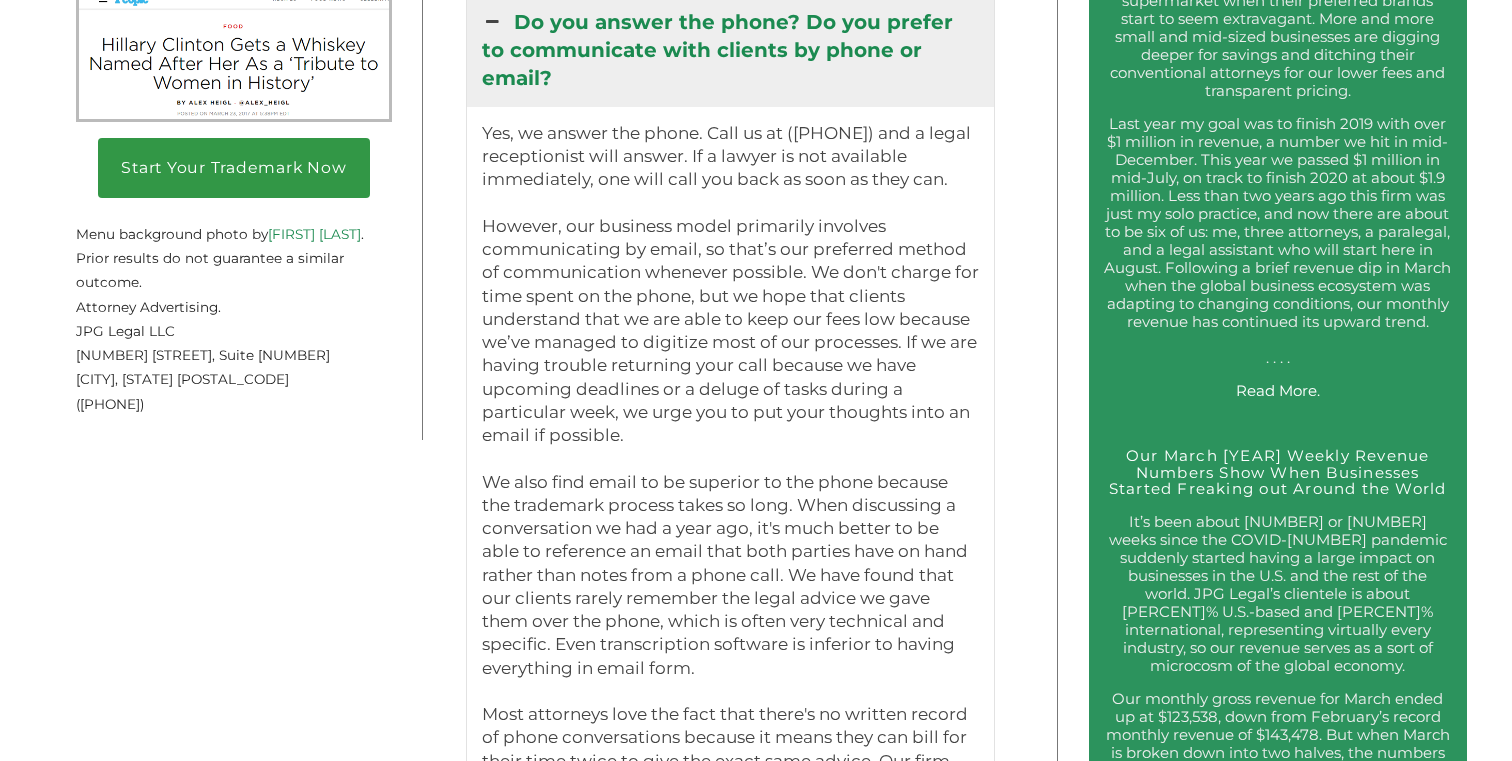 scroll, scrollTop: 3215, scrollLeft: 0, axis: vertical 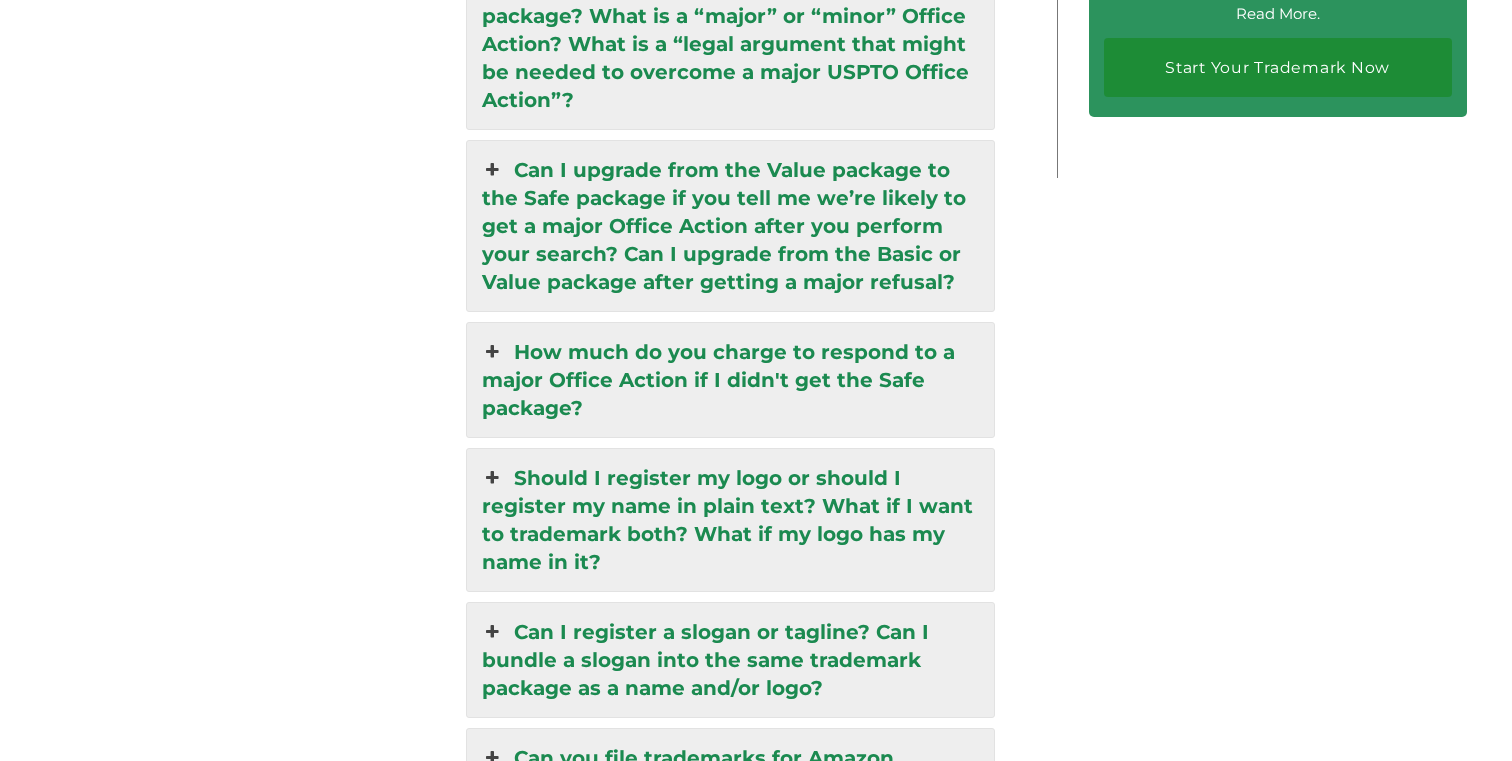 click on "Start Your Trademark Now
Over 5,000 U.S. Trademarks Registered.
JPG Legal is a law firm specializing in U.S. trademark conflict-checking and registration. We’re the law firm of record for over 5,000 successful U.S. trademark registrations. Our affordable, flat-fee packages can be purchased online by clients based anywhere in the world.
JPG Legal and its attorneys have been featured on  Business Insider ,  USA Today , CNBC, CNN Money,  NPR’s  Morning Edition ,  WIRED ,  MSNBC ,  Fox News ,  Forbes , the  New York Daily News , HLN,  The Hollywood Reporter , CNN Politics, DCist,  ABA Journal , Vox.com,  CNET ,  Mic.com , NBC News, Refinery29, the  Globe and Mail , and several other news sources.
Have additional questions?
Check out the  Frequently Asked Questions  below.
If you want us to take over a trademark application that you’ve already filed,  go here instead.
Call us at  (917) 268-7054‬ .  Se habla español.
info@jpglegal.com ." at bounding box center [529, -440] 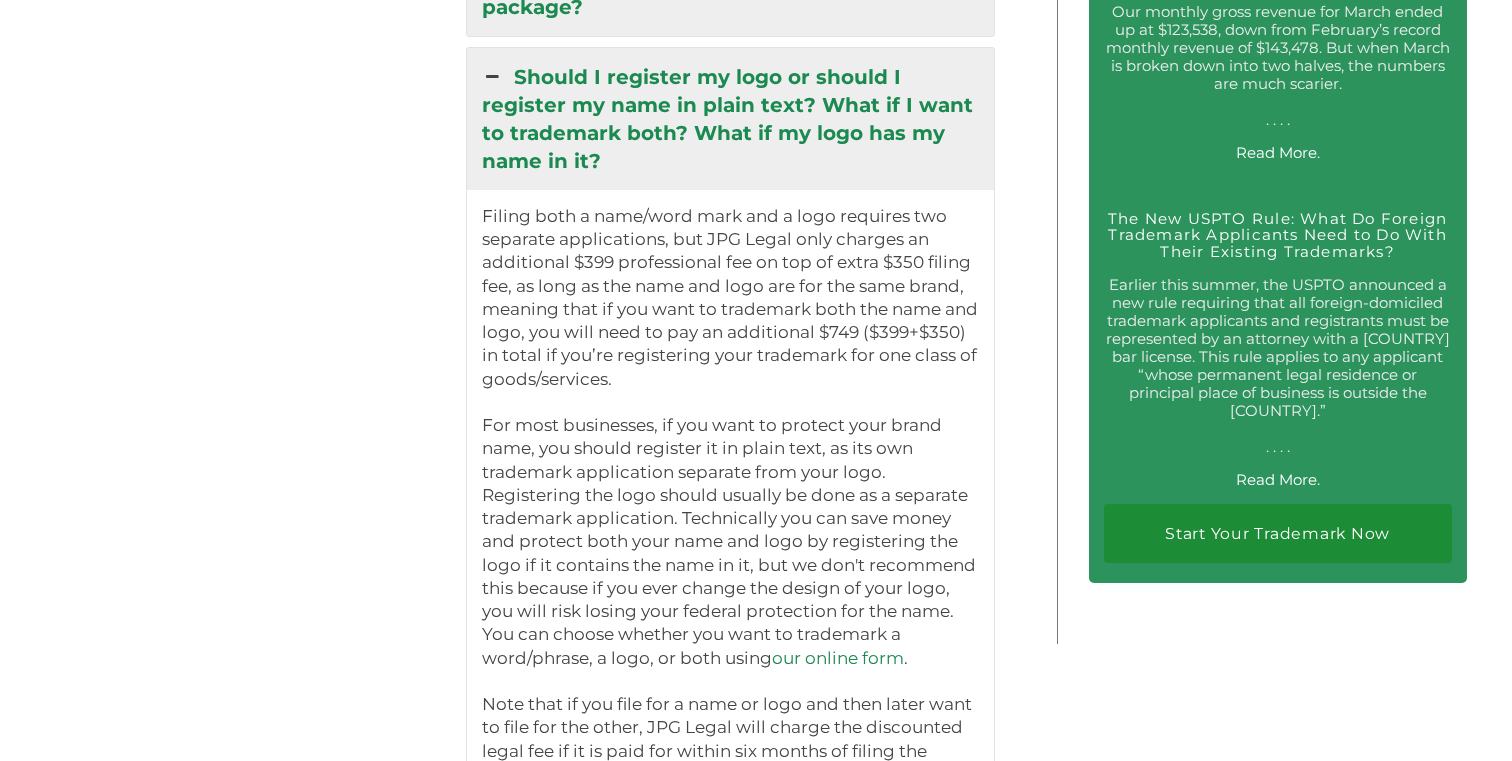 scroll, scrollTop: 3905, scrollLeft: 0, axis: vertical 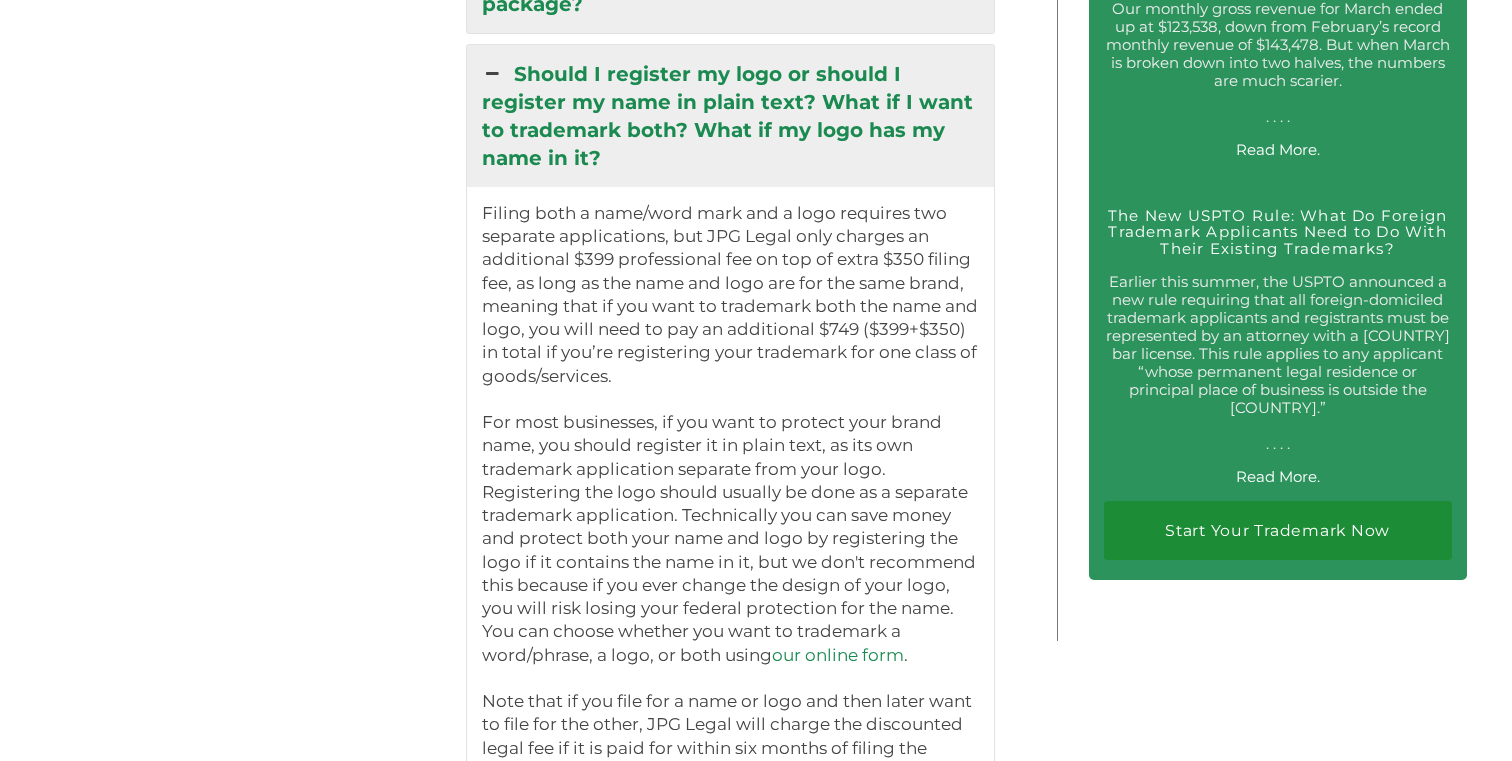 click on "Start Your Trademark Now
Over 5,000 U.S. Trademarks Registered.
JPG Legal is a law firm specializing in U.S. trademark conflict-checking and registration. We’re the law firm of record for over 5,000 successful U.S. trademark registrations. Our affordable, flat-fee packages can be purchased online by clients based anywhere in the world.
JPG Legal and its attorneys have been featured on  Business Insider ,  USA Today , CNBC, CNN Money,  NPR’s  Morning Edition ,  WIRED ,  MSNBC ,  Fox News ,  Forbes , the  New York Daily News , HLN,  The Hollywood Reporter , CNN Politics, DCist,  ABA Journal , Vox.com,  CNET ,  Mic.com , NBC News, Refinery29, the  Globe and Mail , and several other news sources.
Have additional questions?
Check out the  Frequently Asked Questions  below.
If you want us to take over a trademark application that you’ve already filed,  go here instead.
Call us at  (917) 268-7054‬ .  Se habla español.
info@jpglegal.com ." at bounding box center [529, -93] 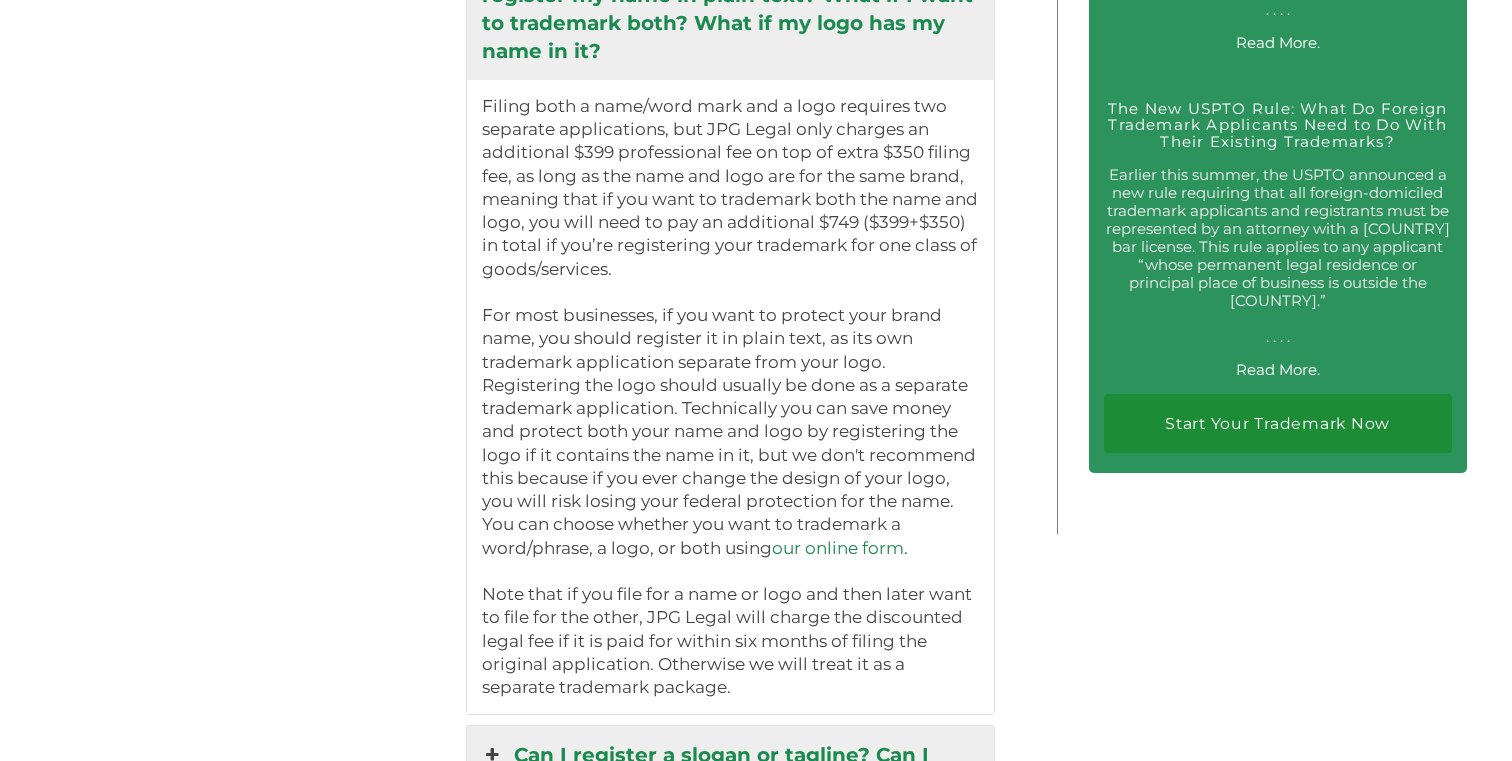 scroll, scrollTop: 4044, scrollLeft: 0, axis: vertical 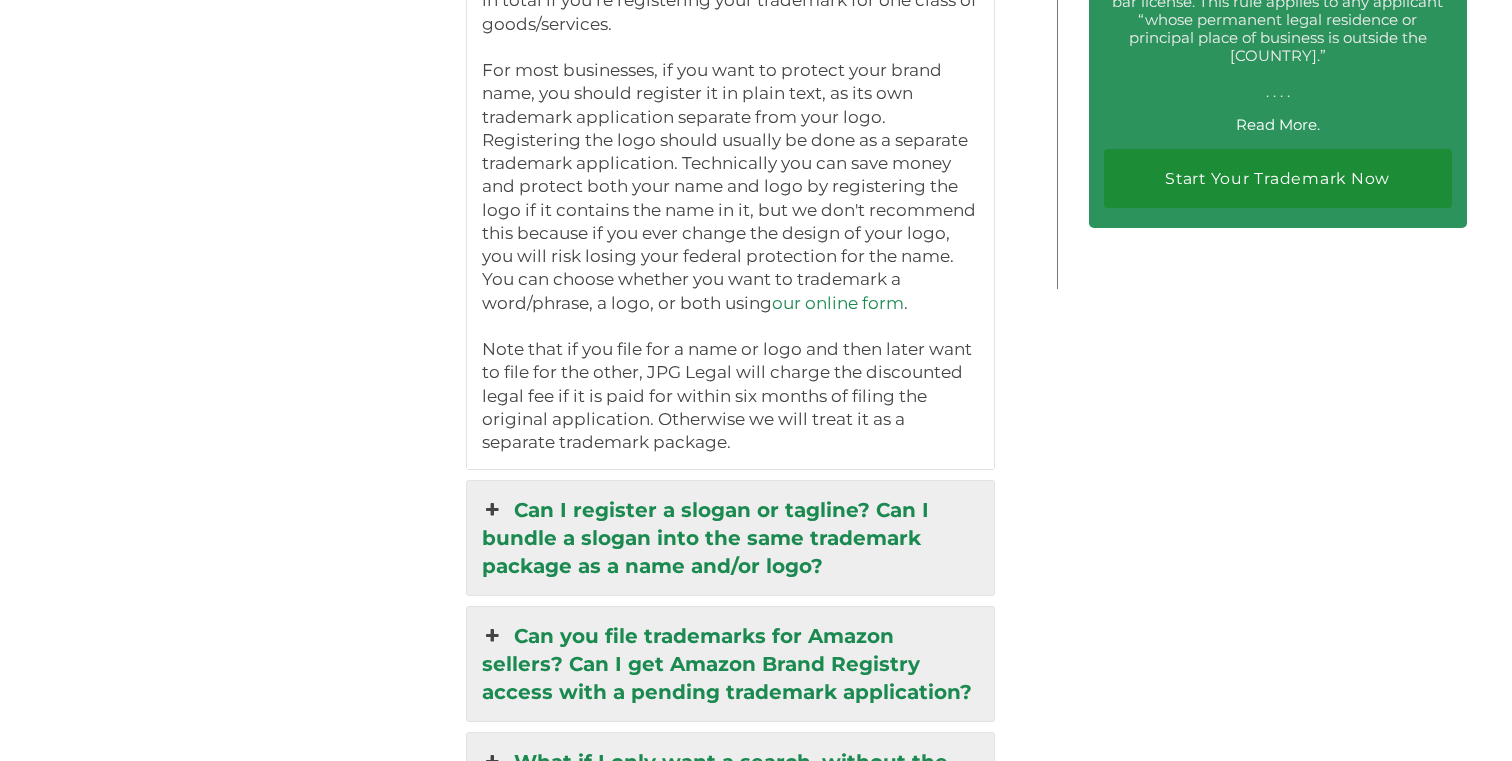 click on "Start Your Trademark Now
Over 5,000 U.S. Trademarks Registered.
JPG Legal is a law firm specializing in U.S. trademark conflict-checking and registration. We’re the law firm of record for over 5,000 successful U.S. trademark registrations. Our affordable, flat-fee packages can be purchased online by clients based anywhere in the world.
JPG Legal and its attorneys have been featured on  Business Insider ,  USA Today , CNBC, CNN Money,  NPR’s  Morning Edition ,  WIRED ,  MSNBC ,  Fox News ,  Forbes , the  New York Daily News , HLN,  The Hollywood Reporter , CNN Politics, DCist,  ABA Journal , Vox.com,  CNET ,  Mic.com , NBC News, Refinery29, the  Globe and Mail , and several other news sources.
Have additional questions?
Check out the  Frequently Asked Questions  below.
If you want us to take over a trademark application that you’ve already filed,  go here instead.
Call us at  (917) 268-7054‬ .  Se habla español.
info@jpglegal.com ." at bounding box center (529, -445) 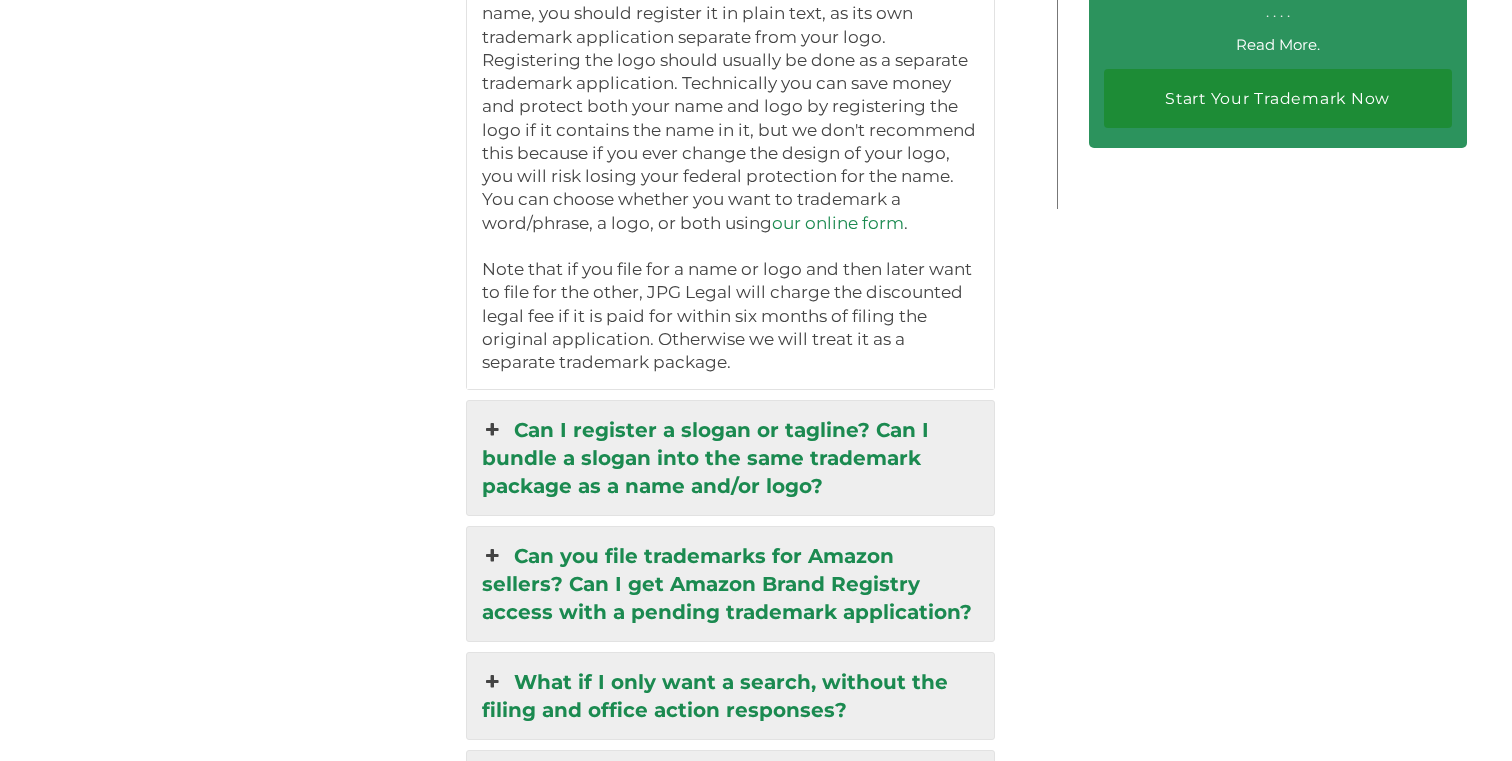 scroll, scrollTop: 4338, scrollLeft: 0, axis: vertical 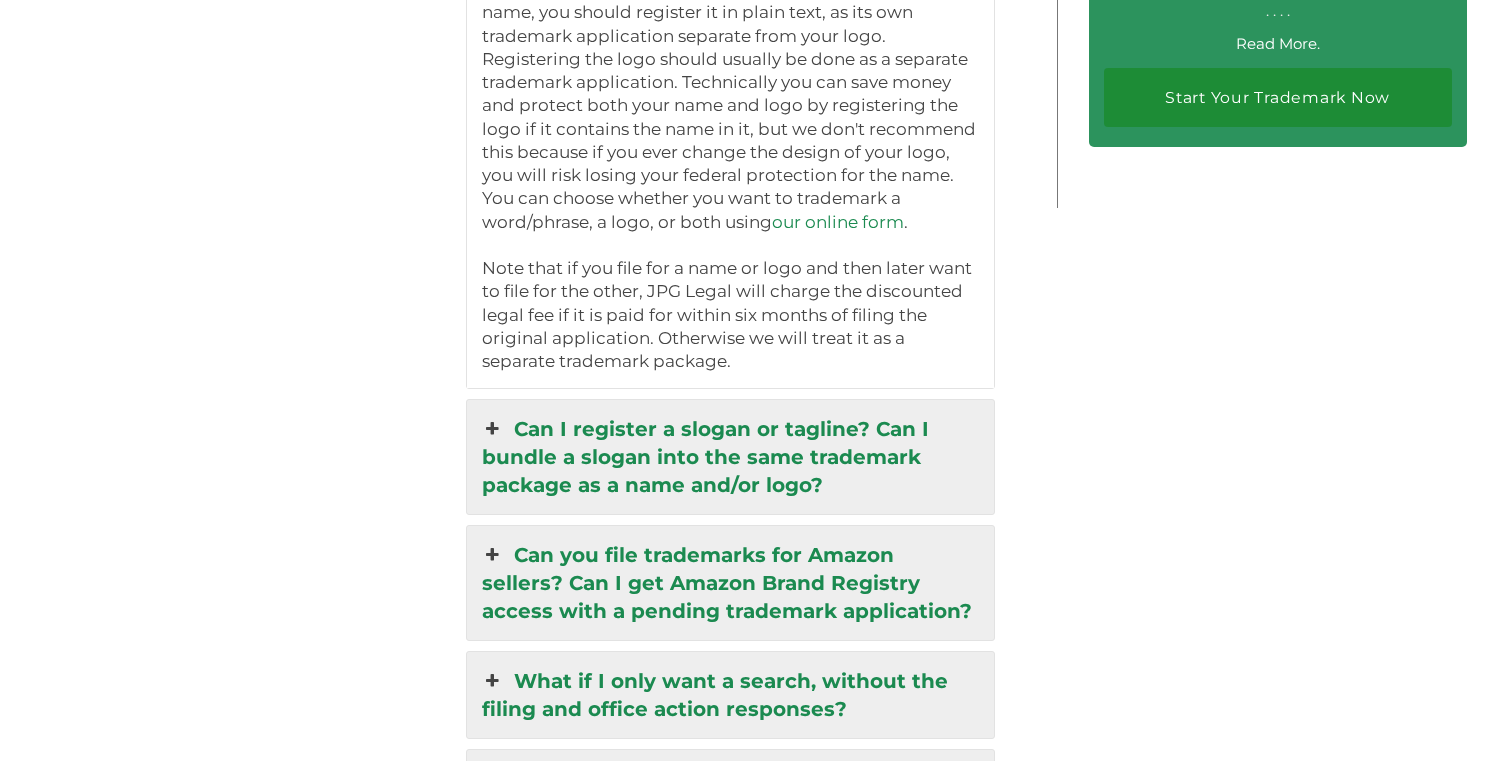 click on "Start Your Trademark Now
Over 5,000 U.S. Trademarks Registered.
JPG Legal is a law firm specializing in U.S. trademark conflict-checking and registration. We’re the law firm of record for over 5,000 successful U.S. trademark registrations. Our affordable, flat-fee packages can be purchased online by clients based anywhere in the world.
JPG Legal and its attorneys have been featured on  Business Insider ,  USA Today , CNBC, CNN Money,  NPR’s  Morning Edition ,  WIRED ,  MSNBC ,  Fox News ,  Forbes , the  New York Daily News , HLN,  The Hollywood Reporter , CNN Politics, DCist,  ABA Journal , Vox.com,  CNET ,  Mic.com , NBC News, Refinery29, the  Globe and Mail , and several other news sources.
Have additional questions?
Check out the  Frequently Asked Questions  below.
If you want us to take over a trademark application that you’ve already filed,  go here instead.
Call us at  (917) 268-7054‬ .  Se habla español.
info@jpglegal.com ." at bounding box center [529, -526] 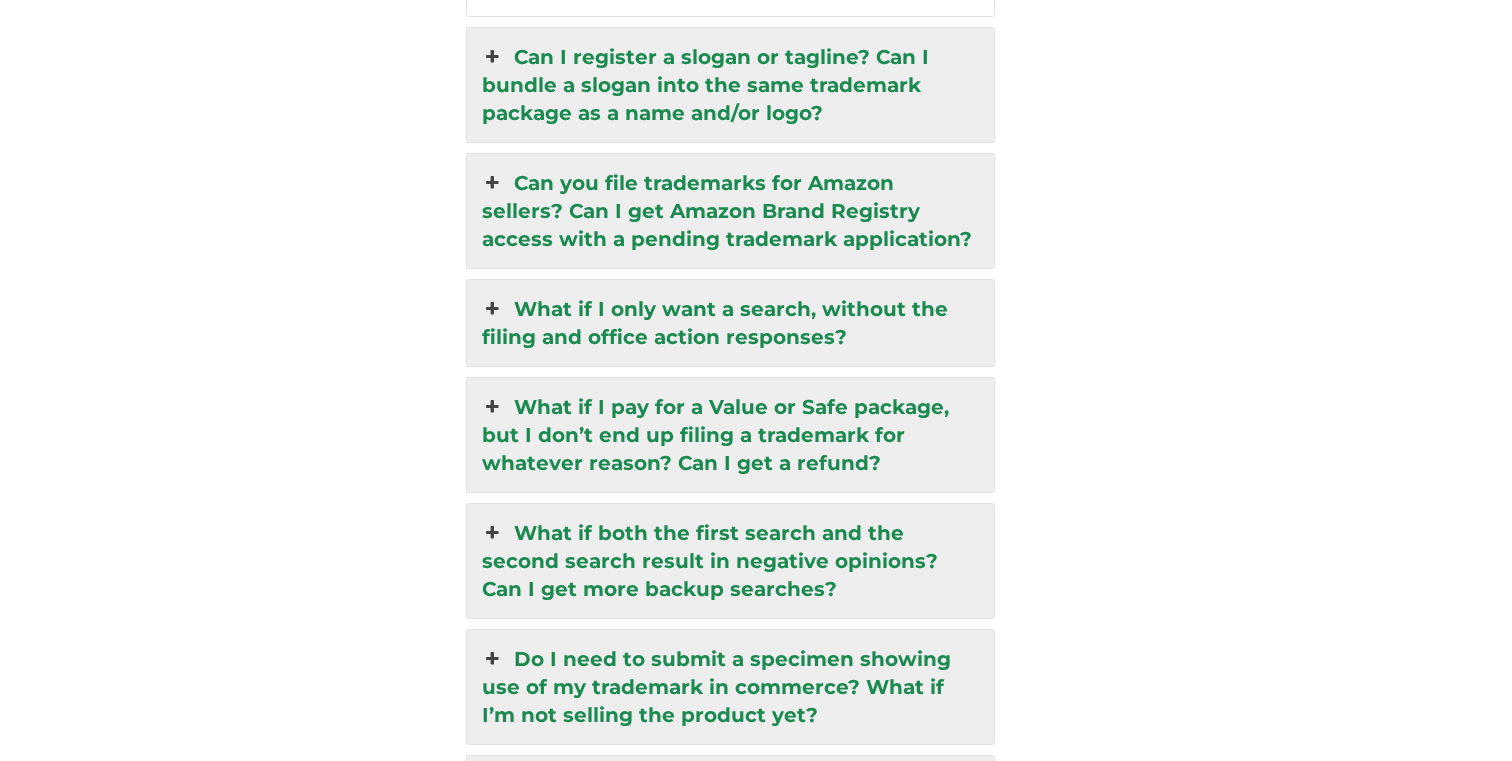 scroll, scrollTop: 4712, scrollLeft: 0, axis: vertical 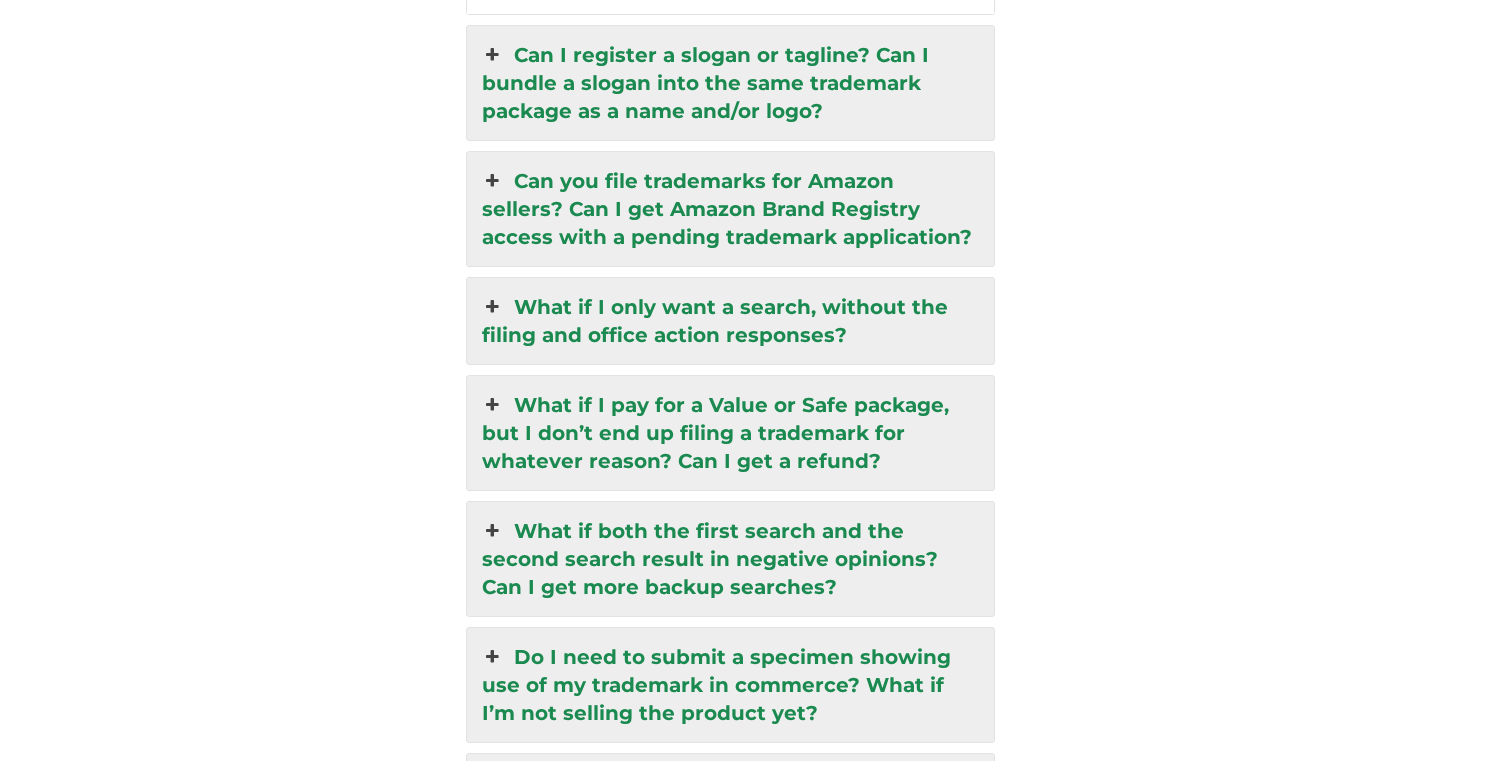 click on "What if I pay for a Value or Safe package, but I don’t end up filing a trademark for whatever reason? Can I get a refund?" at bounding box center (730, 433) 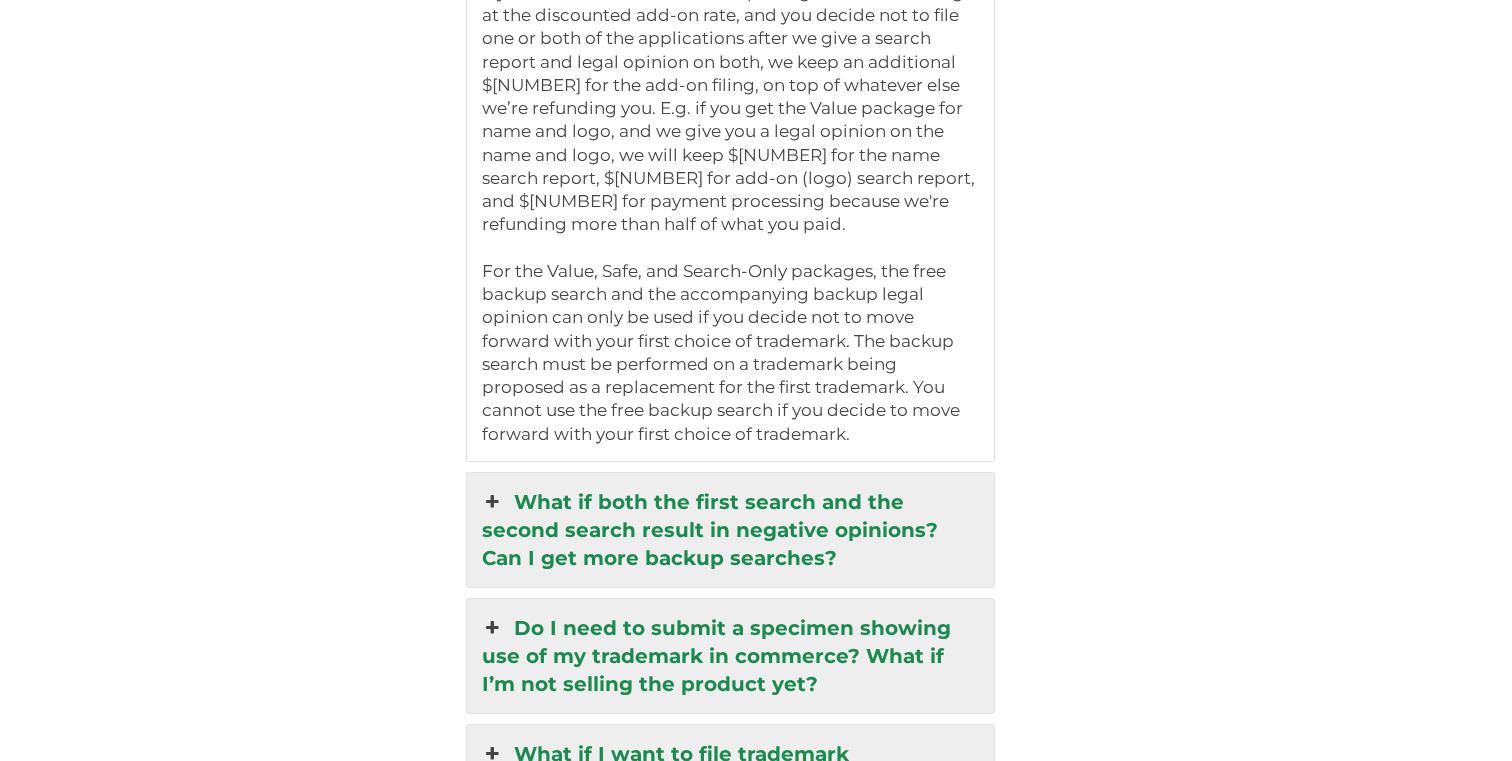 scroll, scrollTop: 4988, scrollLeft: 0, axis: vertical 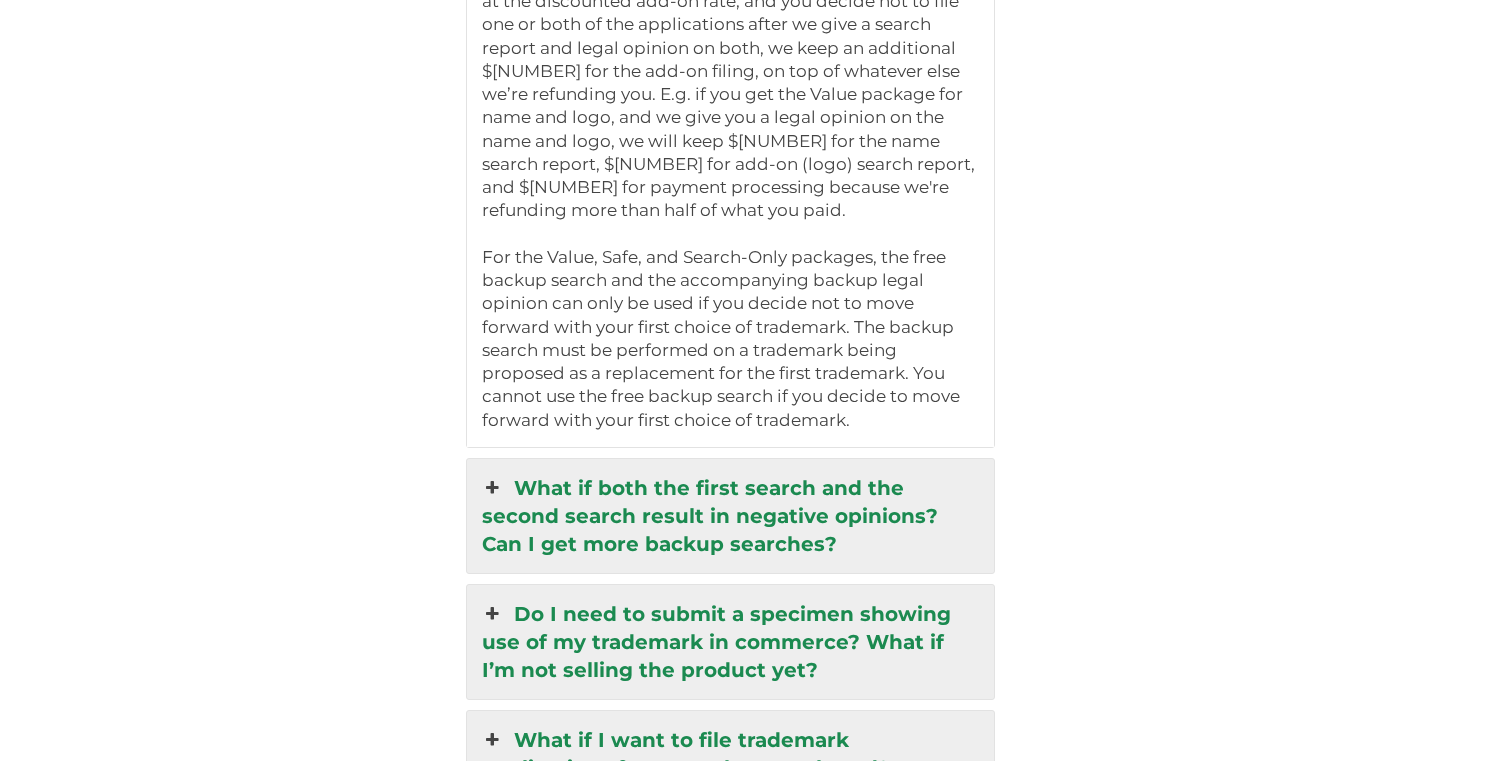 click on "Start Your Trademark Now
Over 5,000 U.S. Trademarks Registered.
JPG Legal is a law firm specializing in U.S. trademark conflict-checking and registration. We’re the law firm of record for over 5,000 successful U.S. trademark registrations. Our affordable, flat-fee packages can be purchased online by clients based anywhere in the world.
JPG Legal and its attorneys have been featured on  Business Insider ,  USA Today , CNBC, CNN Money,  NPR’s  Morning Edition ,  WIRED ,  MSNBC ,  Fox News ,  Forbes , the  New York Daily News , HLN,  The Hollywood Reporter , CNN Politics, DCist,  ABA Journal , Vox.com,  CNET ,  Mic.com , NBC News, Refinery29, the  Globe and Mail , and several other news sources.
Have additional questions?
Check out the  Frequently Asked Questions  below.
If you want us to take over a trademark application that you’ve already filed,  go here instead.
Call us at  (917) 268-7054‬ .  Se habla español.
info@jpglegal.com ." at bounding box center [529, -1060] 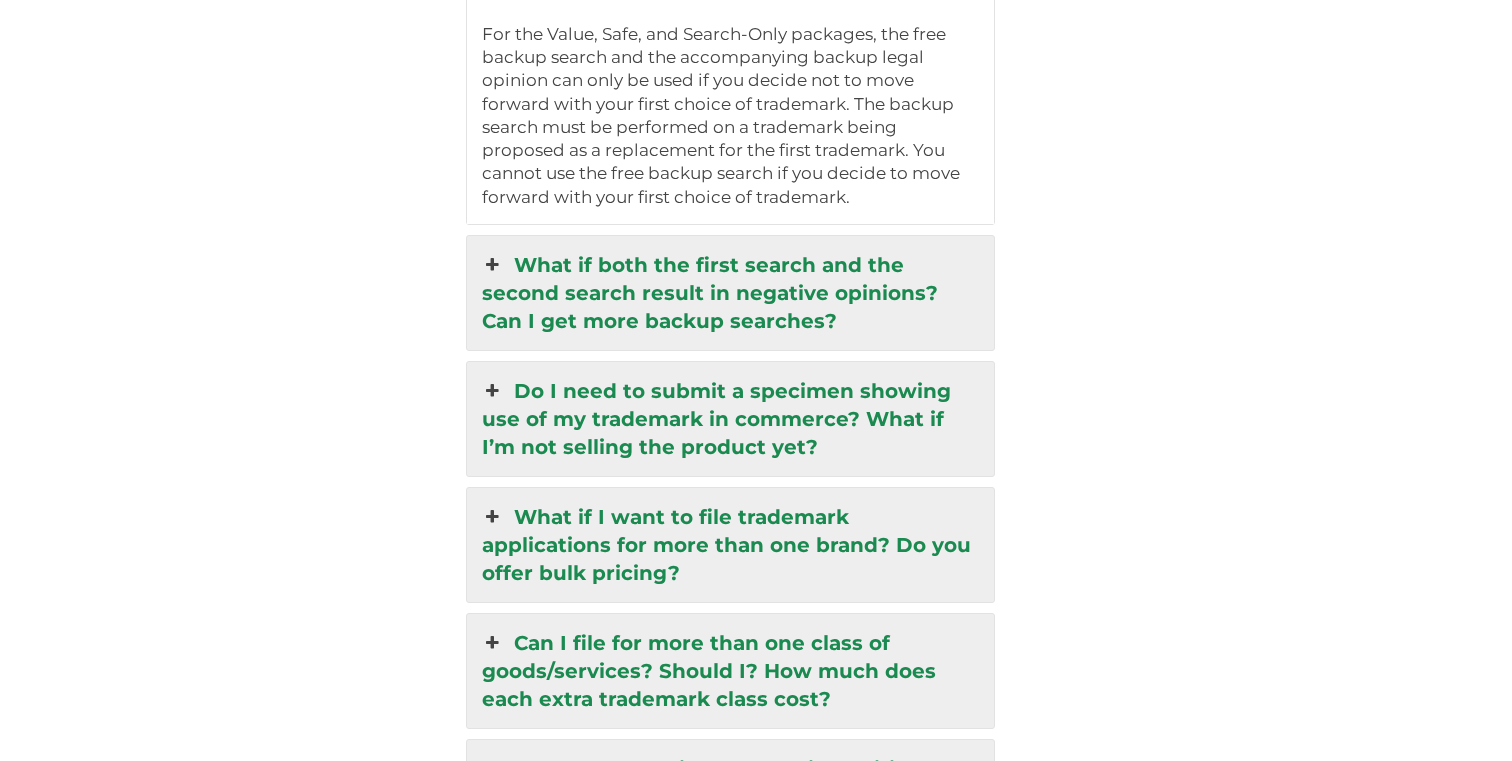 scroll, scrollTop: 5225, scrollLeft: 0, axis: vertical 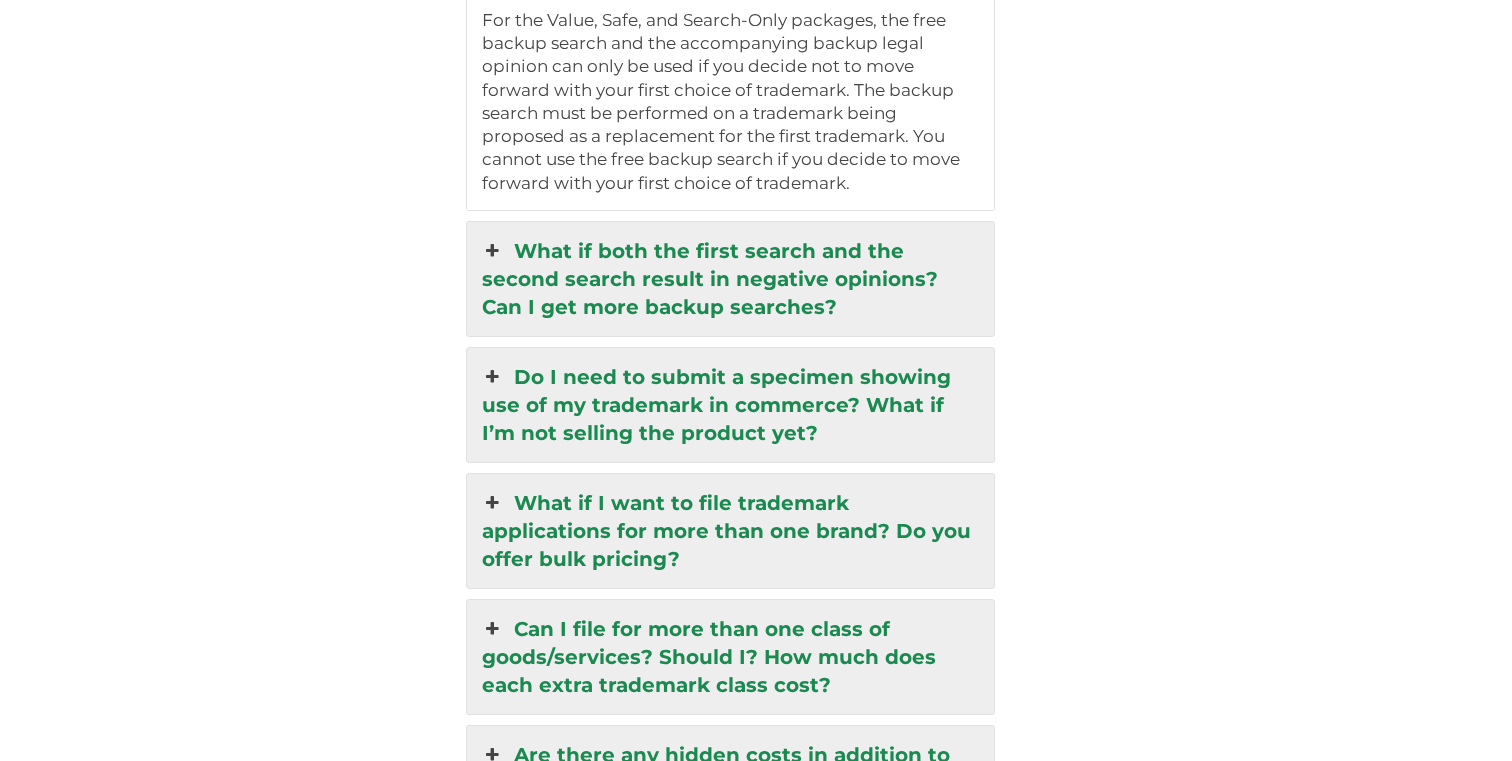 click on "Do I need to submit a specimen showing use of my trademark in commerce? What if I’m not selling the product yet?" at bounding box center [730, 405] 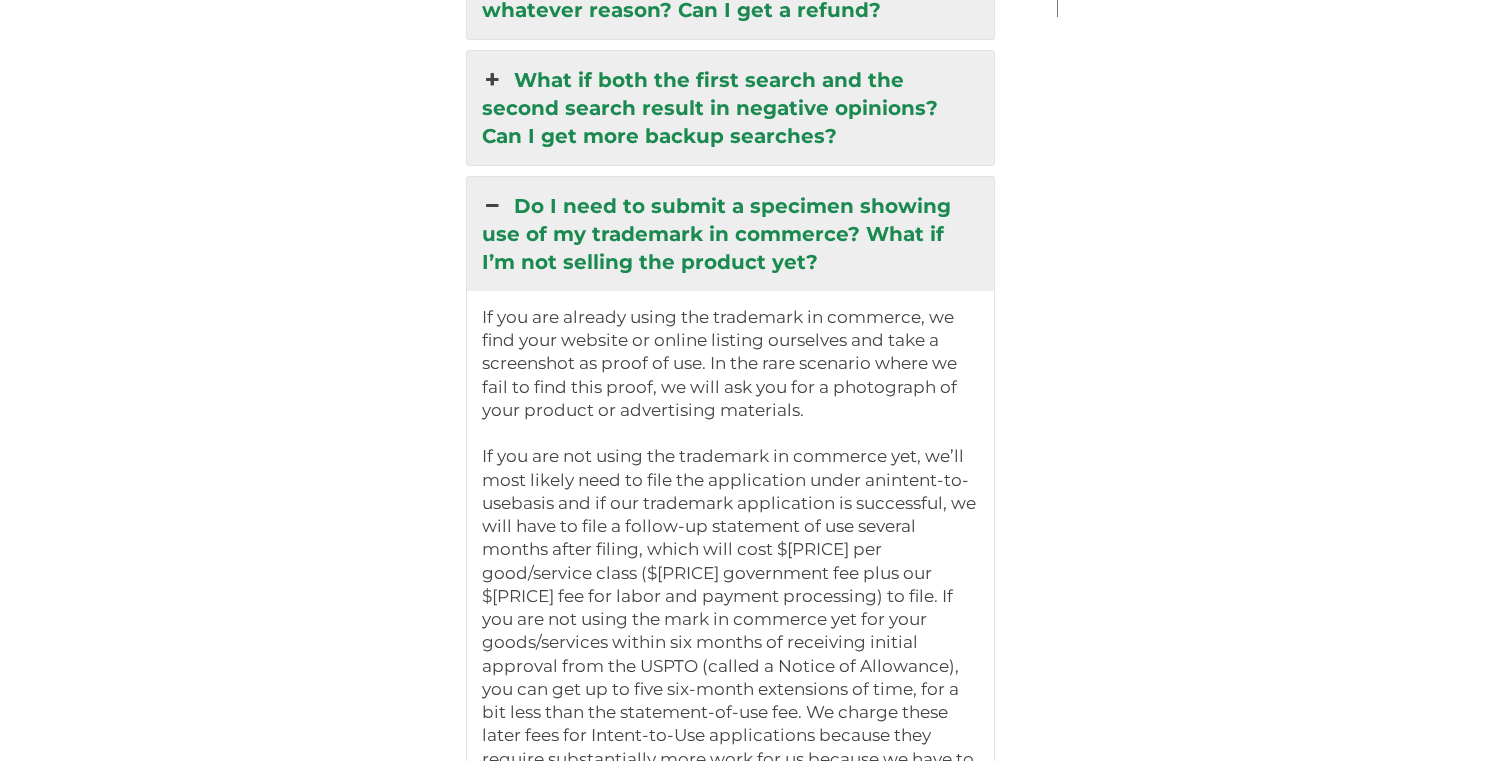 scroll, scrollTop: 4537, scrollLeft: 0, axis: vertical 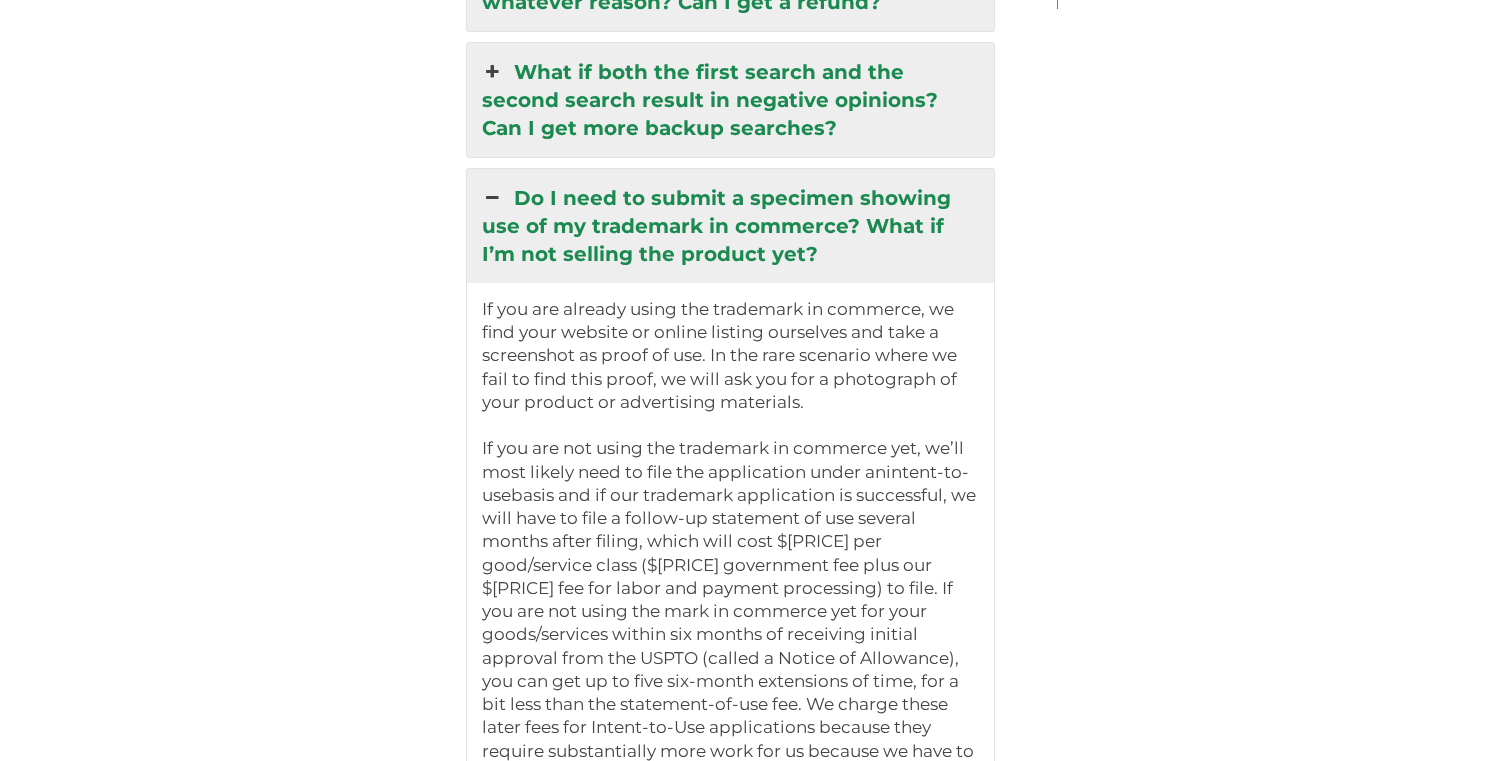 click on "Start Your Trademark Now
Over 5,000 U.S. Trademarks Registered.
JPG Legal is a law firm specializing in U.S. trademark conflict-checking and registration. We’re the law firm of record for over 5,000 successful U.S. trademark registrations. Our affordable, flat-fee packages can be purchased online by clients based anywhere in the world.
JPG Legal and its attorneys have been featured on  Business Insider ,  USA Today , CNBC, CNN Money,  NPR’s  Morning Edition ,  WIRED ,  MSNBC ,  Fox News ,  Forbes , the  New York Daily News , HLN,  The Hollywood Reporter , CNN Politics, DCist,  ABA Journal , Vox.com,  CNET ,  Mic.com , NBC News, Refinery29, the  Globe and Mail , and several other news sources.
Have additional questions?
Check out the  Frequently Asked Questions  below.
If you want us to take over a trademark application that you’ve already filed,  go here instead.
Call us at  (917) 268-7054‬ .  Se habla español.
info@jpglegal.com ." at bounding box center [529, -737] 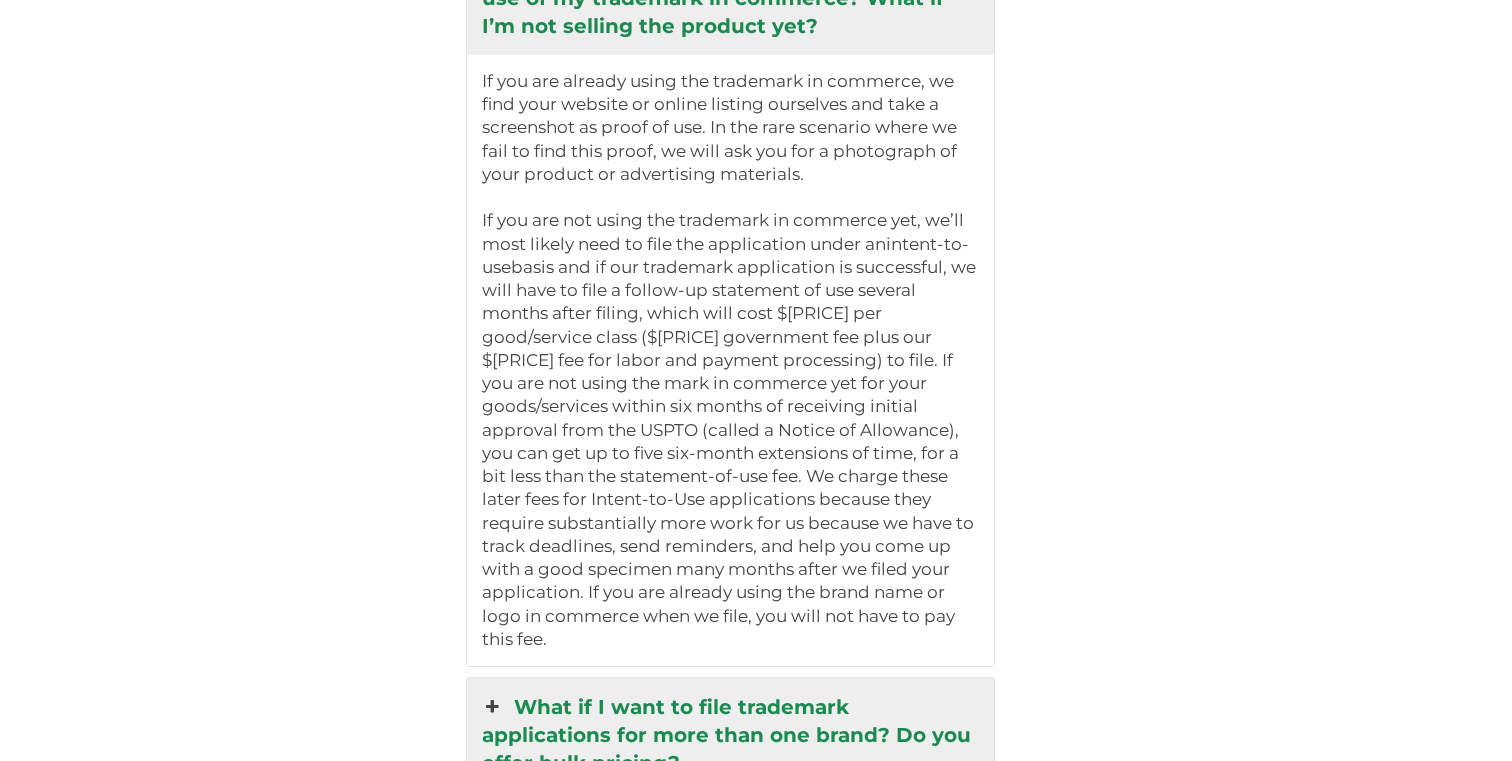 scroll, scrollTop: 4799, scrollLeft: 0, axis: vertical 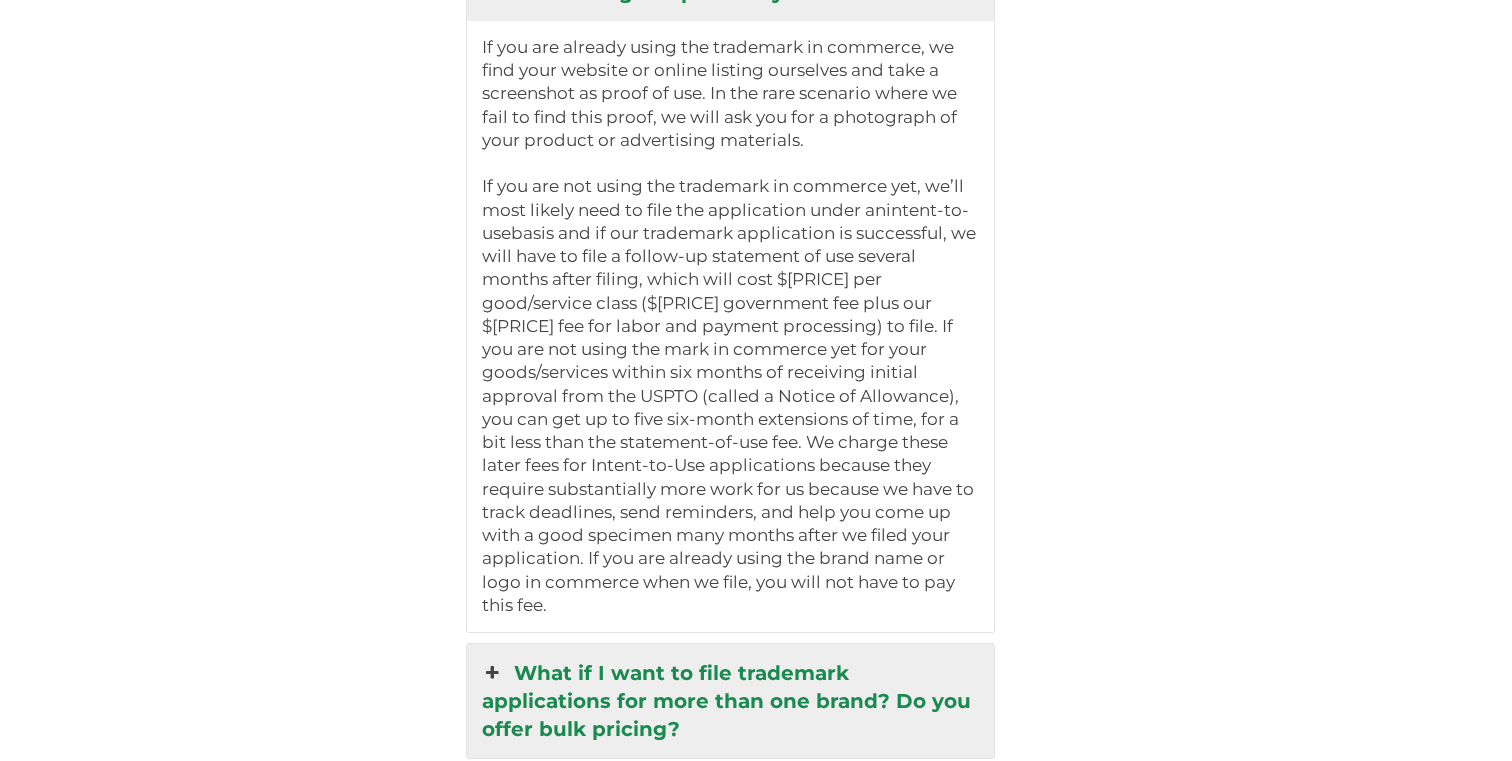 click on "Start Your Trademark Now
Over 5,000 U.S. Trademarks Registered.
JPG Legal is a law firm specializing in U.S. trademark conflict-checking and registration. We’re the law firm of record for over 5,000 successful U.S. trademark registrations. Our affordable, flat-fee packages can be purchased online by clients based anywhere in the world.
JPG Legal and its attorneys have been featured on  Business Insider ,  USA Today , CNBC, CNN Money,  NPR’s  Morning Edition ,  WIRED ,  MSNBC ,  Fox News ,  Forbes , the  New York Daily News , HLN,  The Hollywood Reporter , CNN Politics, DCist,  ABA Journal , Vox.com,  CNET ,  Mic.com , NBC News, Refinery29, the  Globe and Mail , and several other news sources.
Have additional questions?
Check out the  Frequently Asked Questions  below.
If you want us to take over a trademark application that you’ve already filed,  go here instead.
Call us at  (917) 268-7054‬ .  Se habla español.
info@jpglegal.com ." at bounding box center [529, -999] 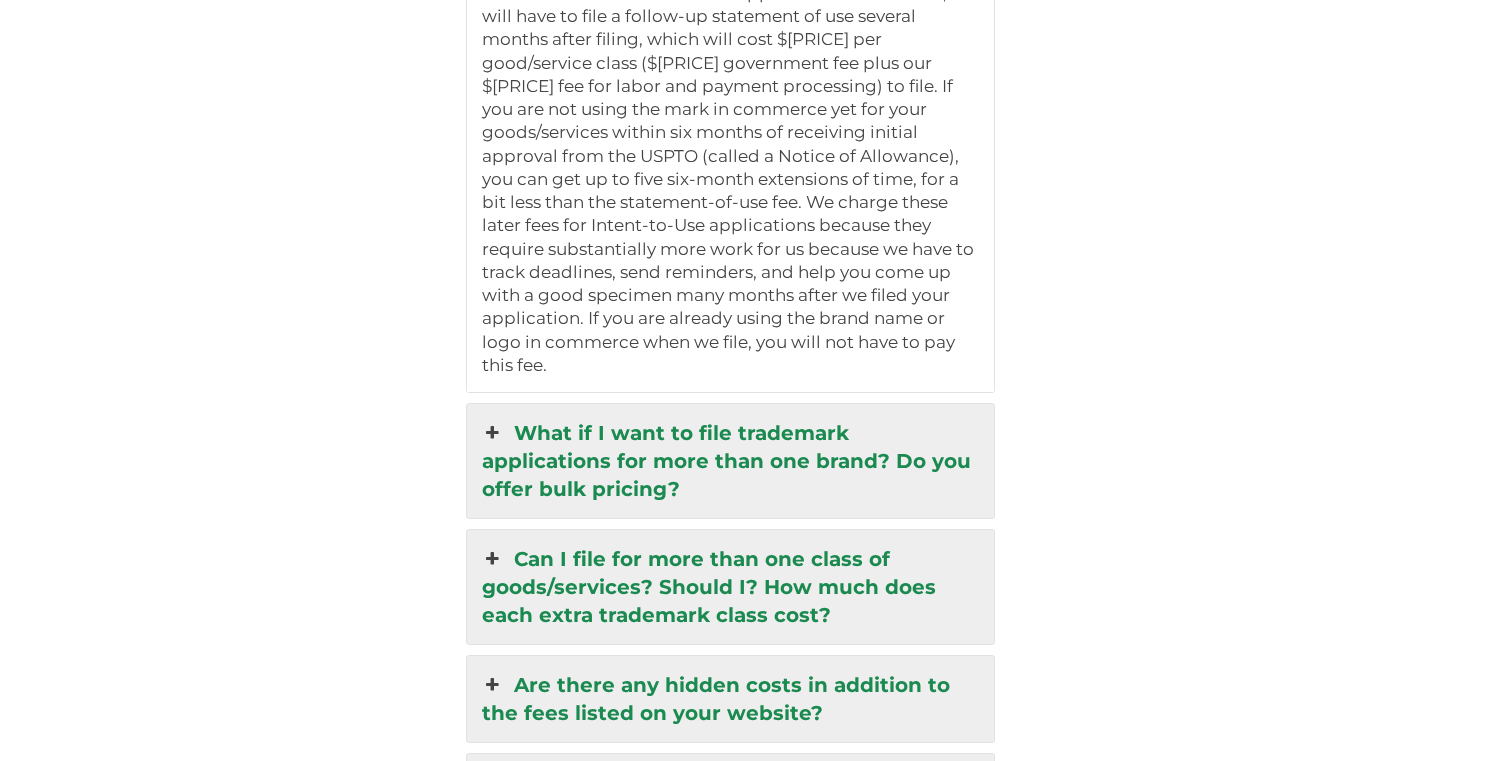 scroll, scrollTop: 5053, scrollLeft: 0, axis: vertical 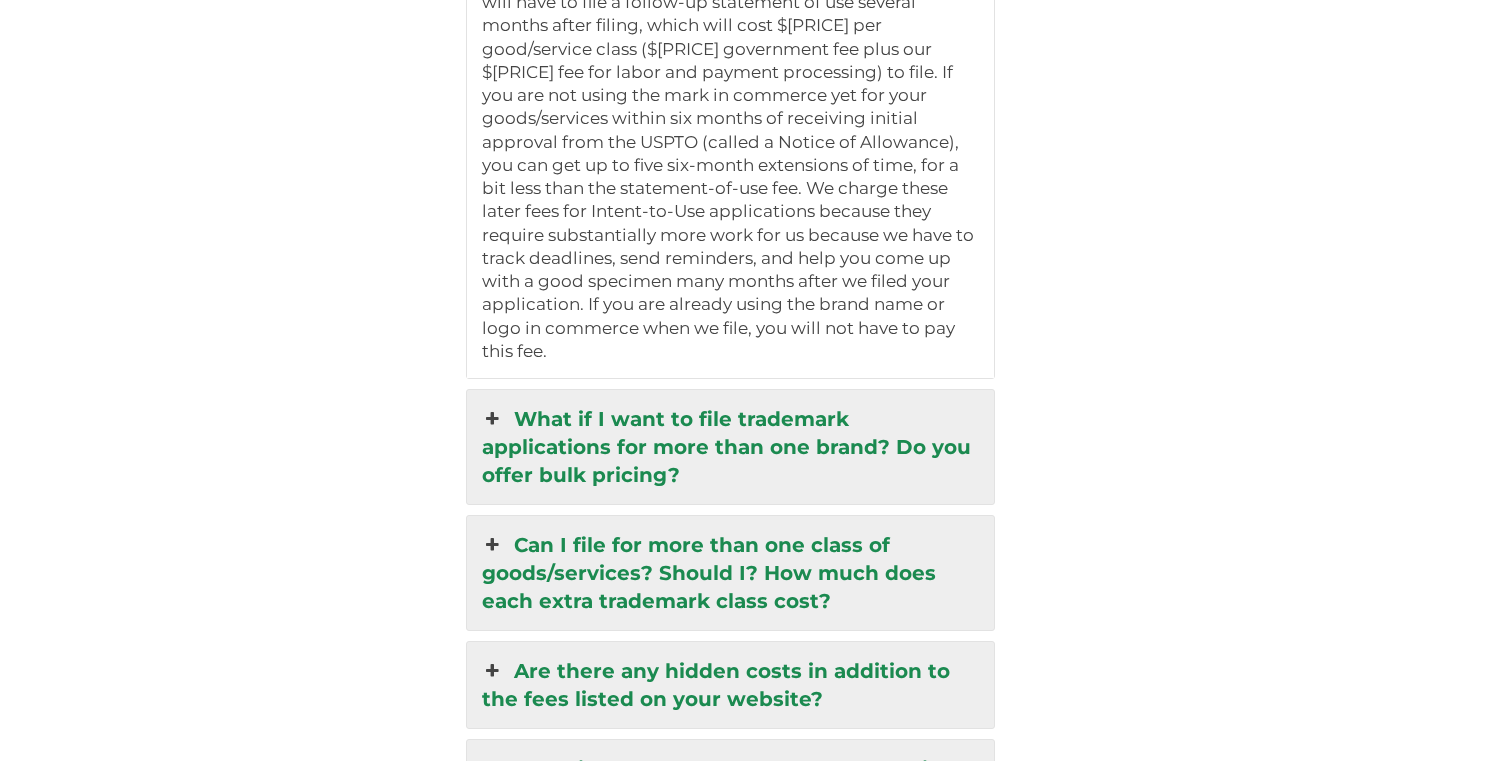 click on "Start Your Trademark Now
Over 5,000 U.S. Trademarks Registered.
JPG Legal is a law firm specializing in U.S. trademark conflict-checking and registration. We’re the law firm of record for over 5,000 successful U.S. trademark registrations. Our affordable, flat-fee packages can be purchased online by clients based anywhere in the world.
JPG Legal and its attorneys have been featured on  Business Insider ,  USA Today , CNBC, CNN Money,  NPR’s  Morning Edition ,  WIRED ,  MSNBC ,  Fox News ,  Forbes , the  New York Daily News , HLN,  The Hollywood Reporter , CNN Politics, DCist,  ABA Journal , Vox.com,  CNET ,  Mic.com , NBC News, Refinery29, the  Globe and Mail , and several other news sources.
Have additional questions?
Check out the  Frequently Asked Questions  below.
If you want us to take over a trademark application that you’ve already filed,  go here instead.
Call us at  (917) 268-7054‬ .  Se habla español.
info@jpglegal.com ." at bounding box center [529, -1253] 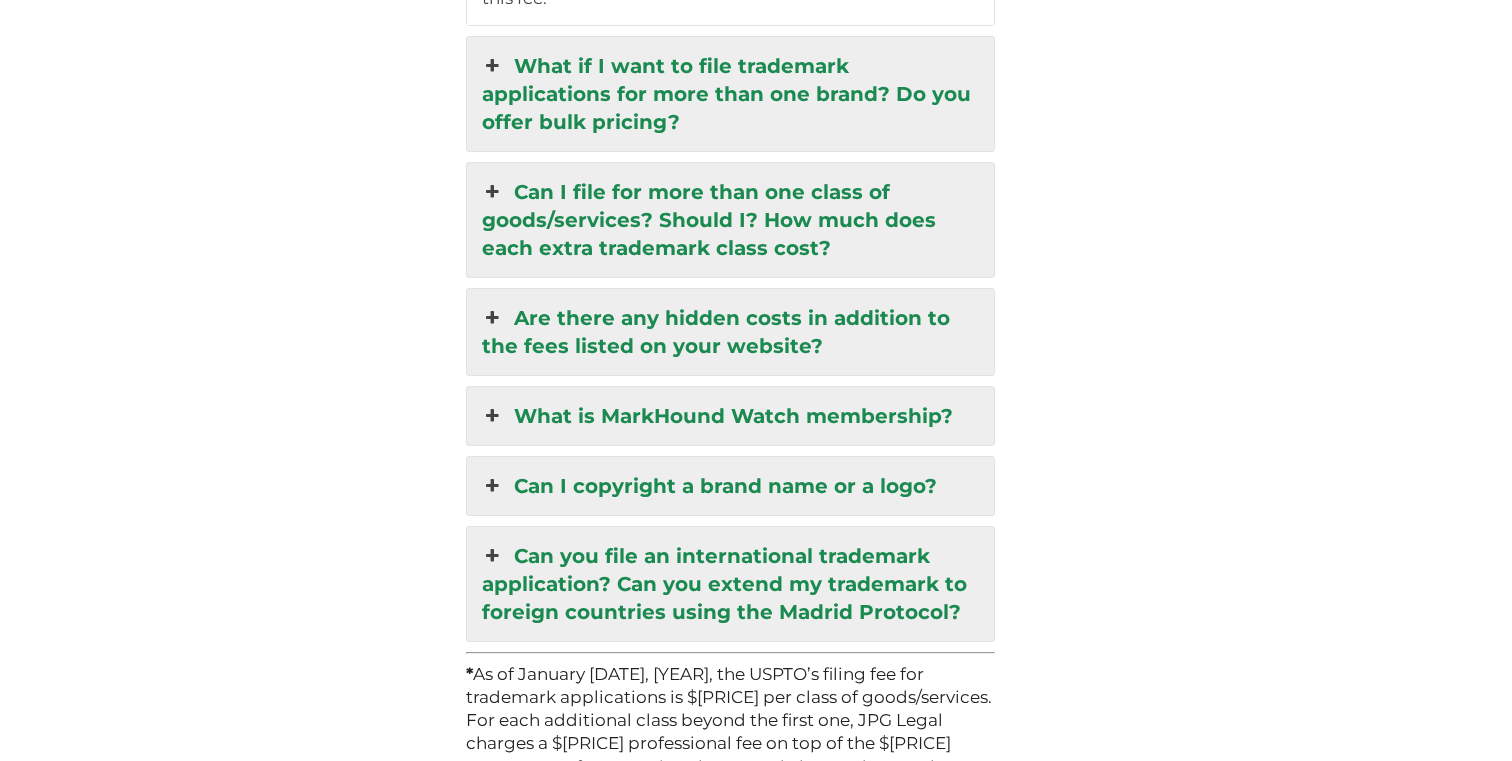scroll, scrollTop: 5423, scrollLeft: 0, axis: vertical 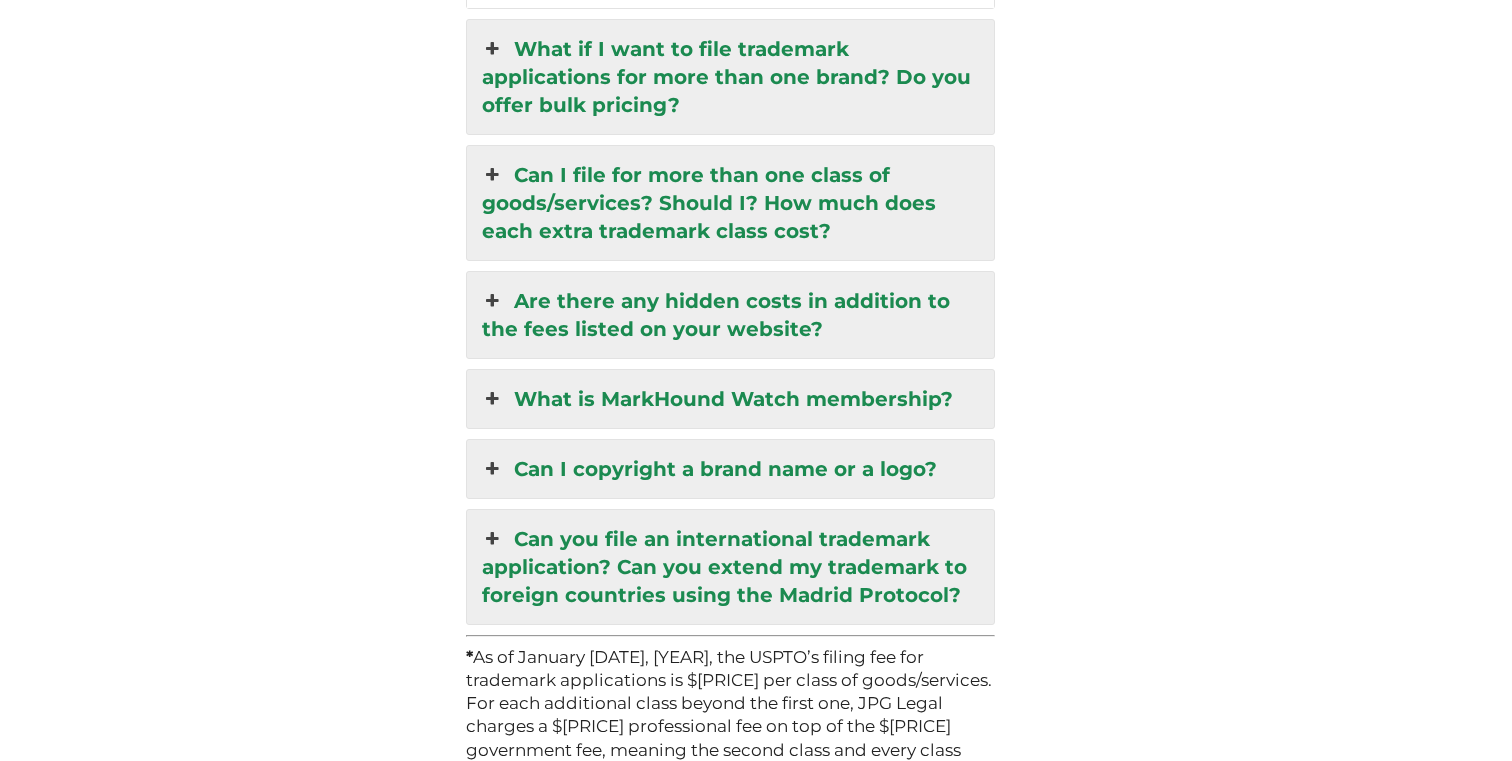 click on "Start Your Trademark Now
Over 5,000 U.S. Trademarks Registered.
JPG Legal is a law firm specializing in U.S. trademark conflict-checking and registration. We’re the law firm of record for over 5,000 successful U.S. trademark registrations. Our affordable, flat-fee packages can be purchased online by clients based anywhere in the world.
JPG Legal and its attorneys have been featured on  Business Insider ,  USA Today , CNBC, CNN Money,  NPR’s  Morning Edition ,  WIRED ,  MSNBC ,  Fox News ,  Forbes , the  New York Daily News , HLN,  The Hollywood Reporter , CNN Politics, DCist,  ABA Journal , Vox.com,  CNET ,  Mic.com , NBC News, Refinery29, the  Globe and Mail , and several other news sources.
Have additional questions?
Check out the  Frequently Asked Questions  below.
If you want us to take over a trademark application that you’ve already filed,  go here instead.
Call us at  (917) 268-7054‬ .  Se habla español.
info@jpglegal.com ." at bounding box center (529, -1623) 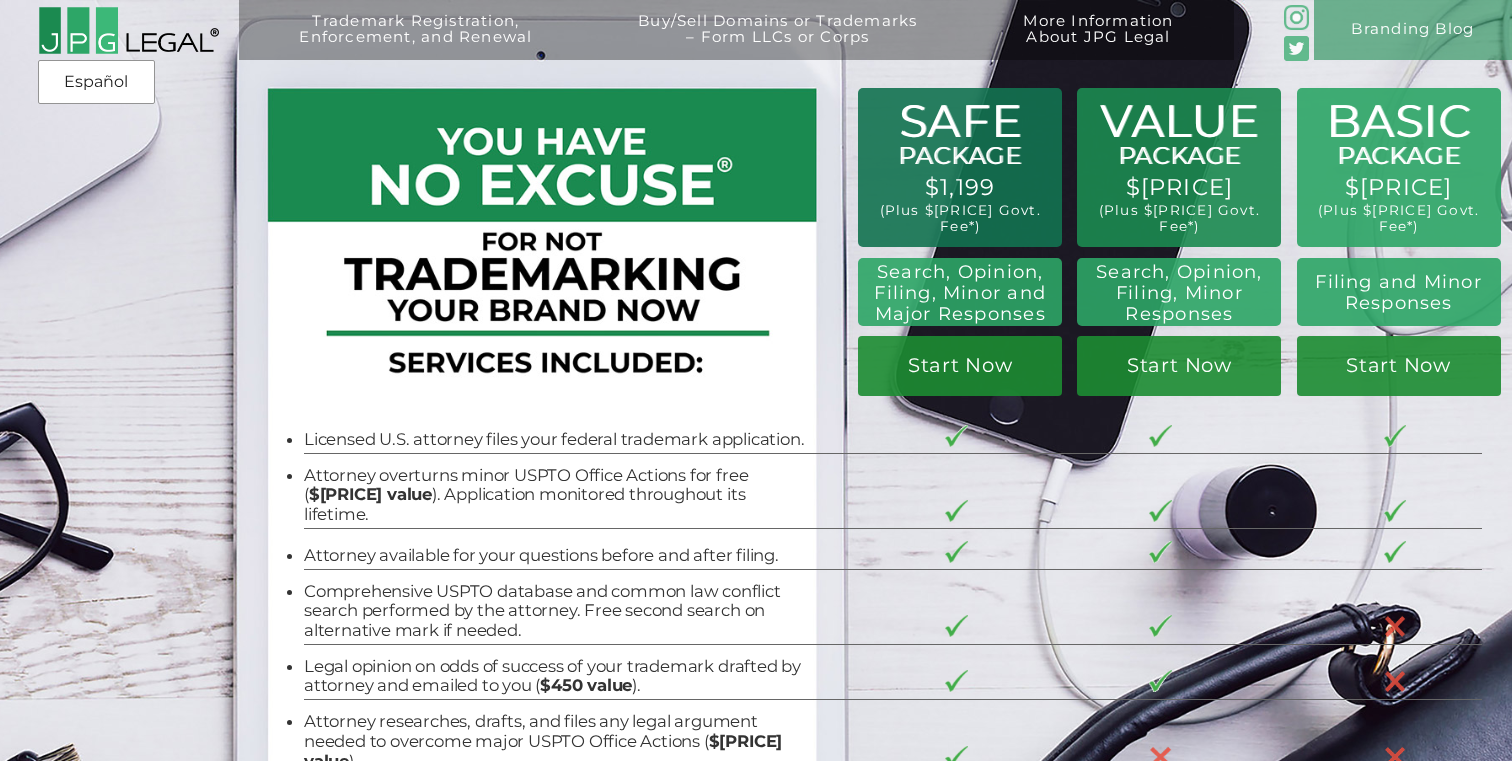scroll, scrollTop: 0, scrollLeft: 0, axis: both 